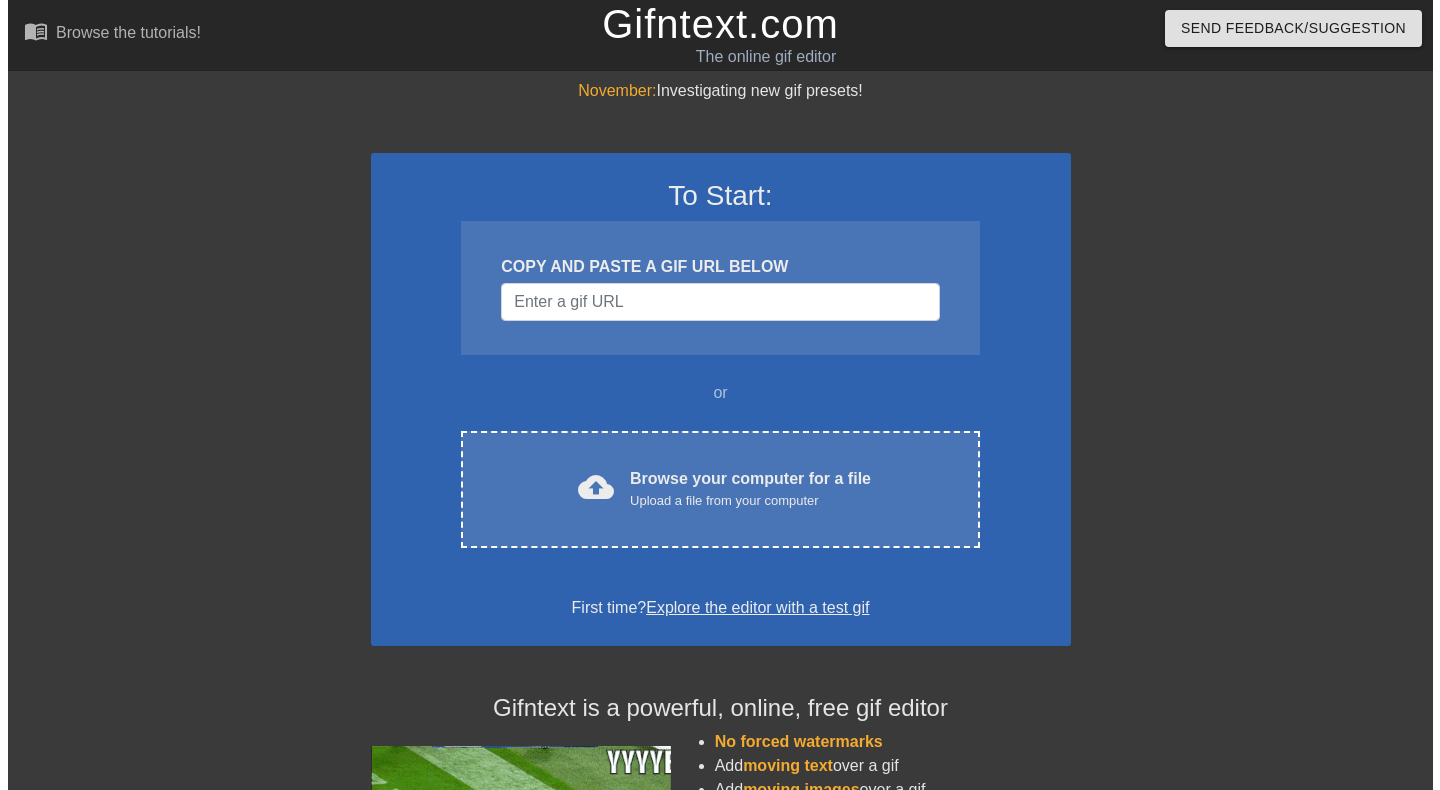 scroll, scrollTop: 0, scrollLeft: 0, axis: both 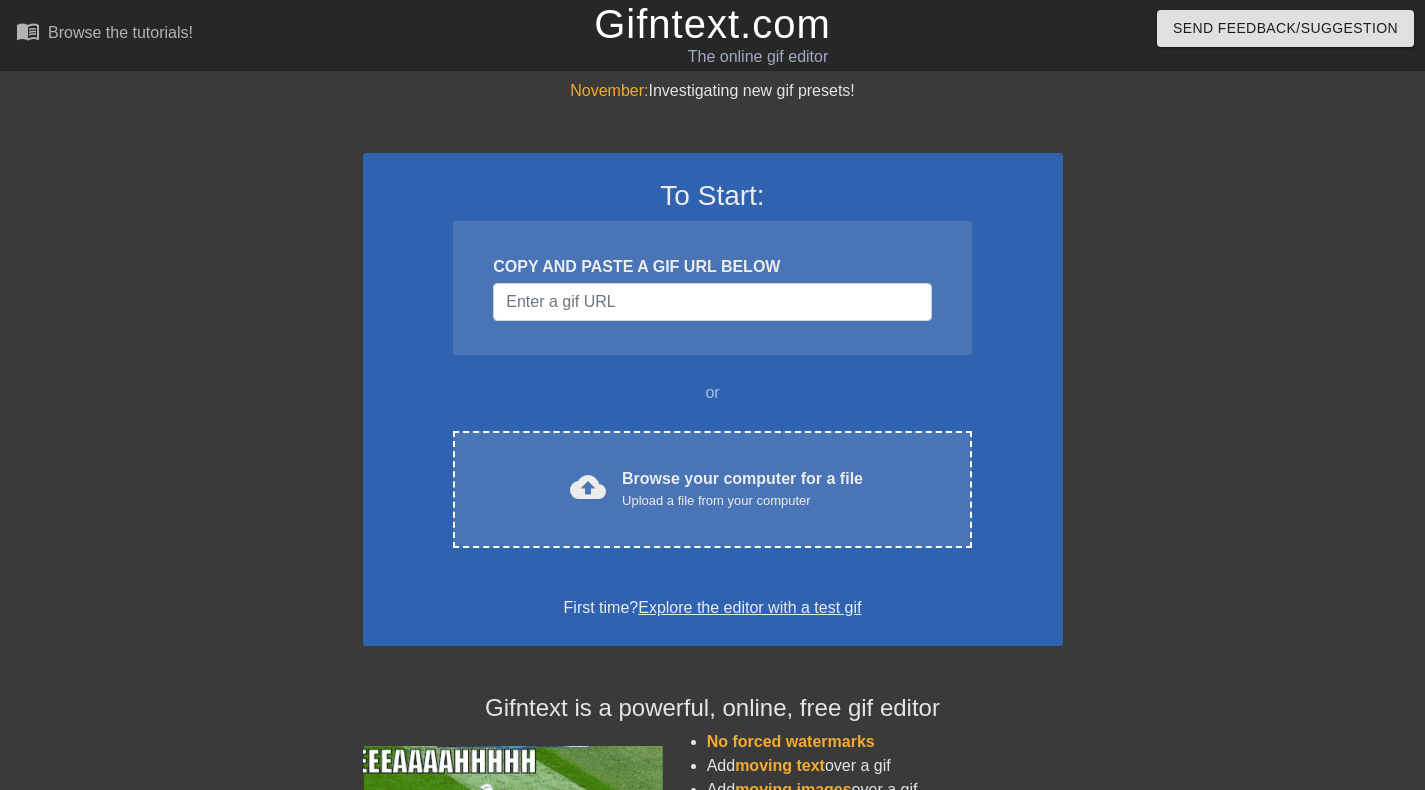 click on "cloud_upload Browse your computer for a file Upload a file from your computer Choose files" at bounding box center [712, 489] 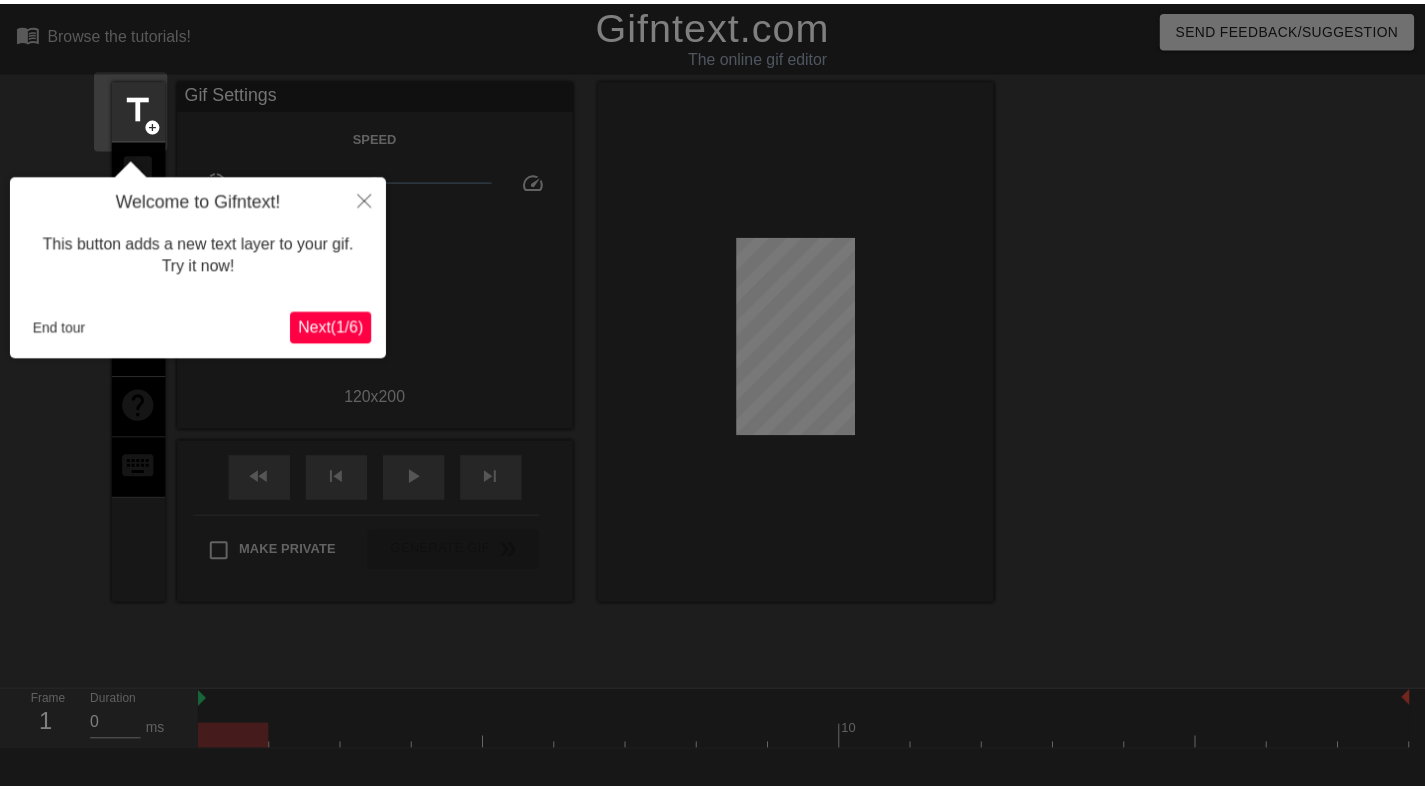 scroll, scrollTop: 49, scrollLeft: 0, axis: vertical 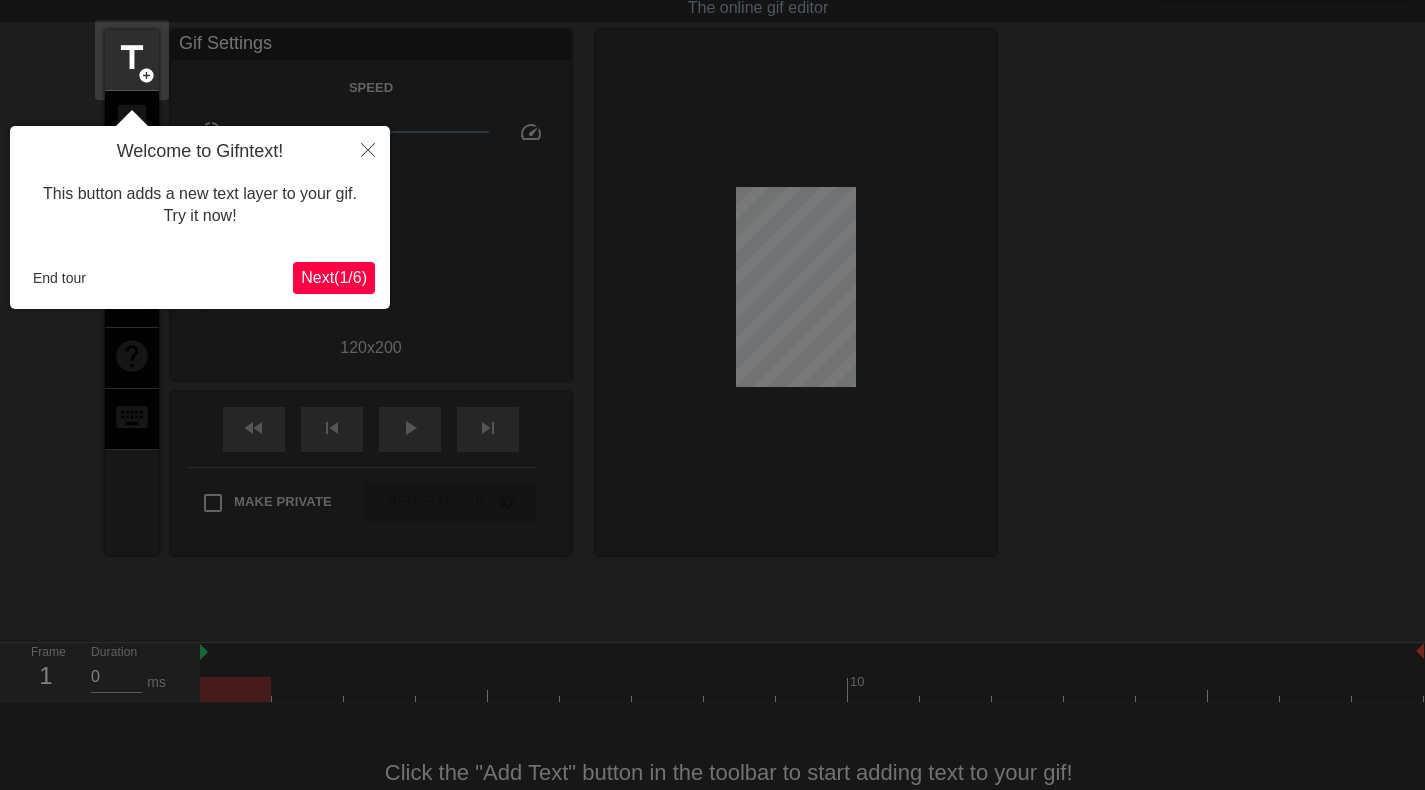 click 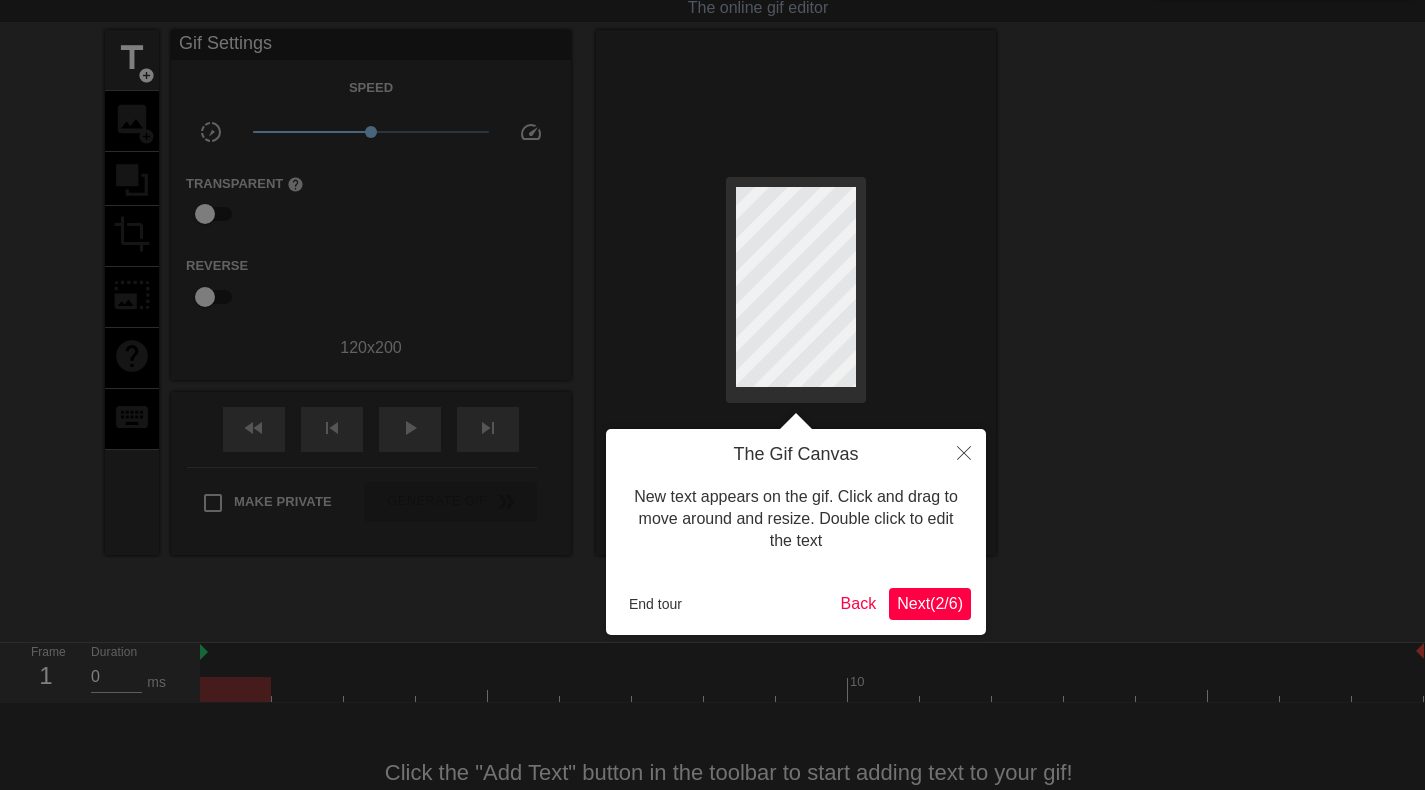 scroll, scrollTop: 0, scrollLeft: 0, axis: both 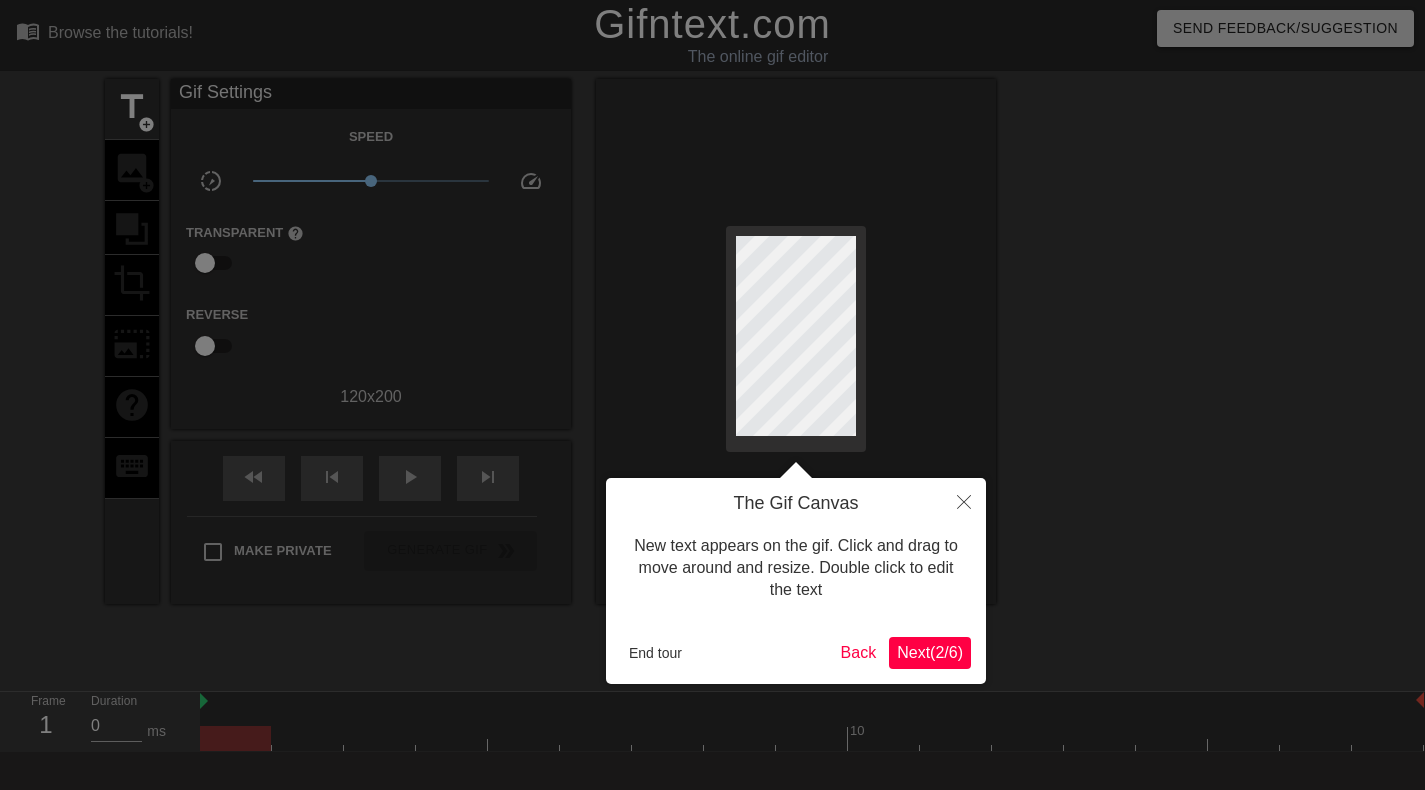 click on "Next  ( 2 / 6 )" at bounding box center (930, 652) 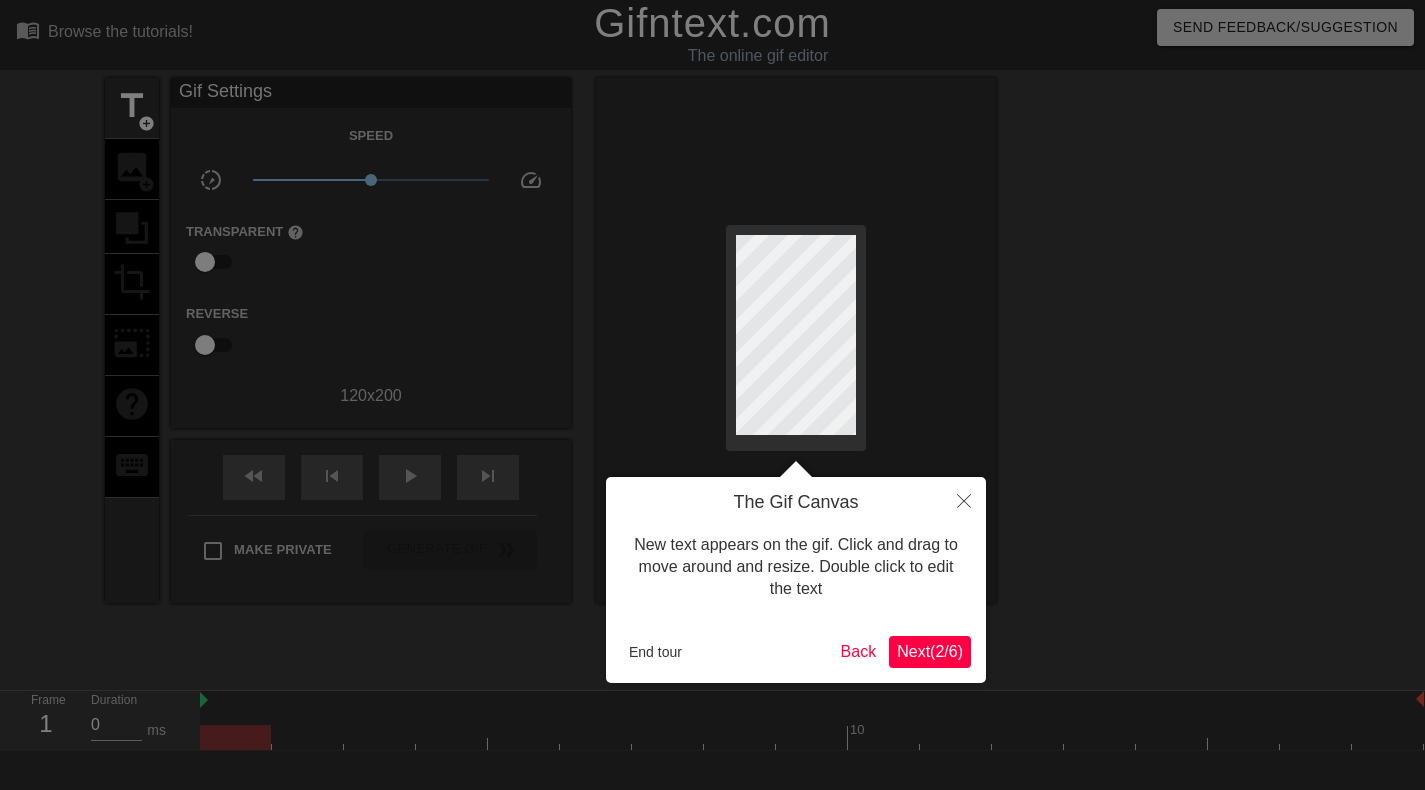 scroll, scrollTop: 49, scrollLeft: 0, axis: vertical 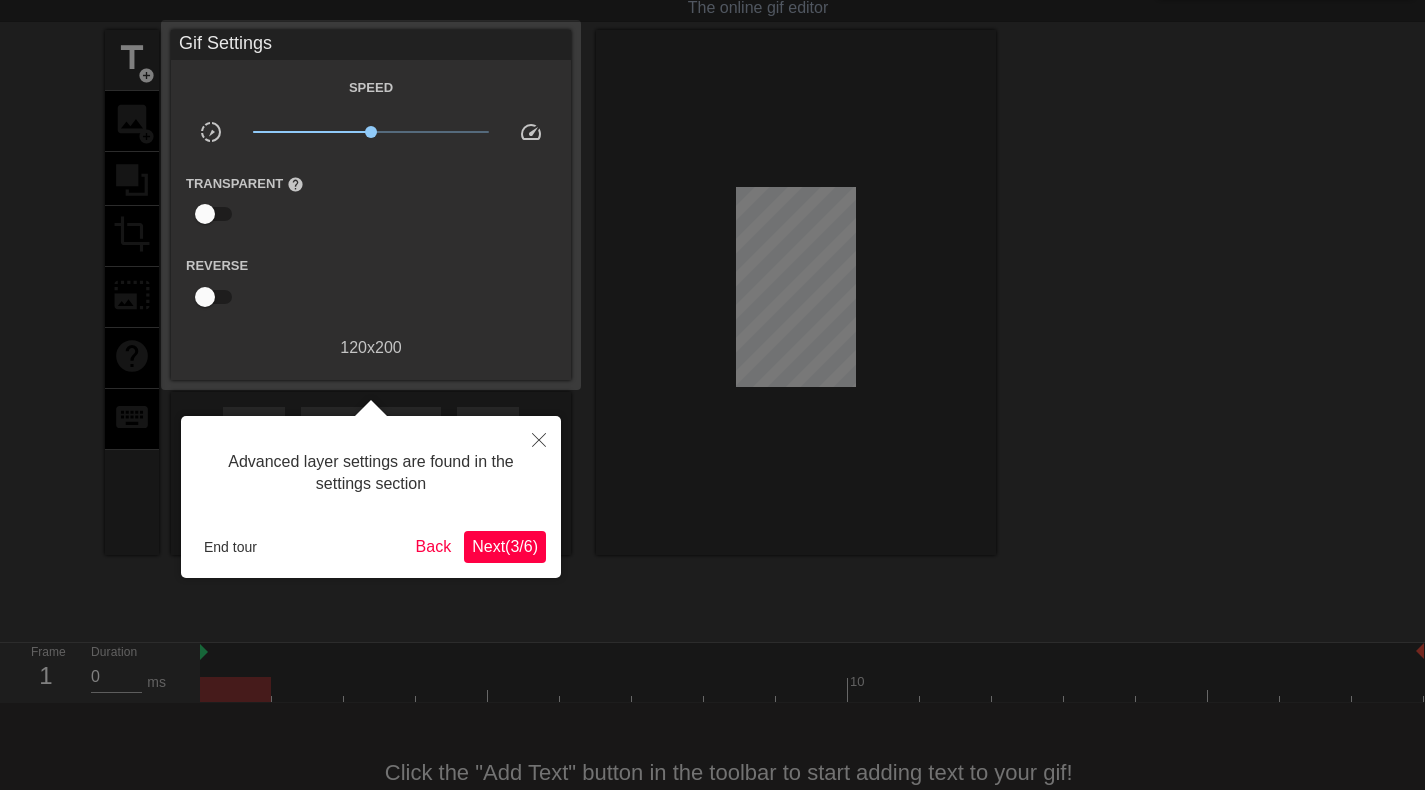 click on "Next  ( 3 / 6 )" at bounding box center (505, 546) 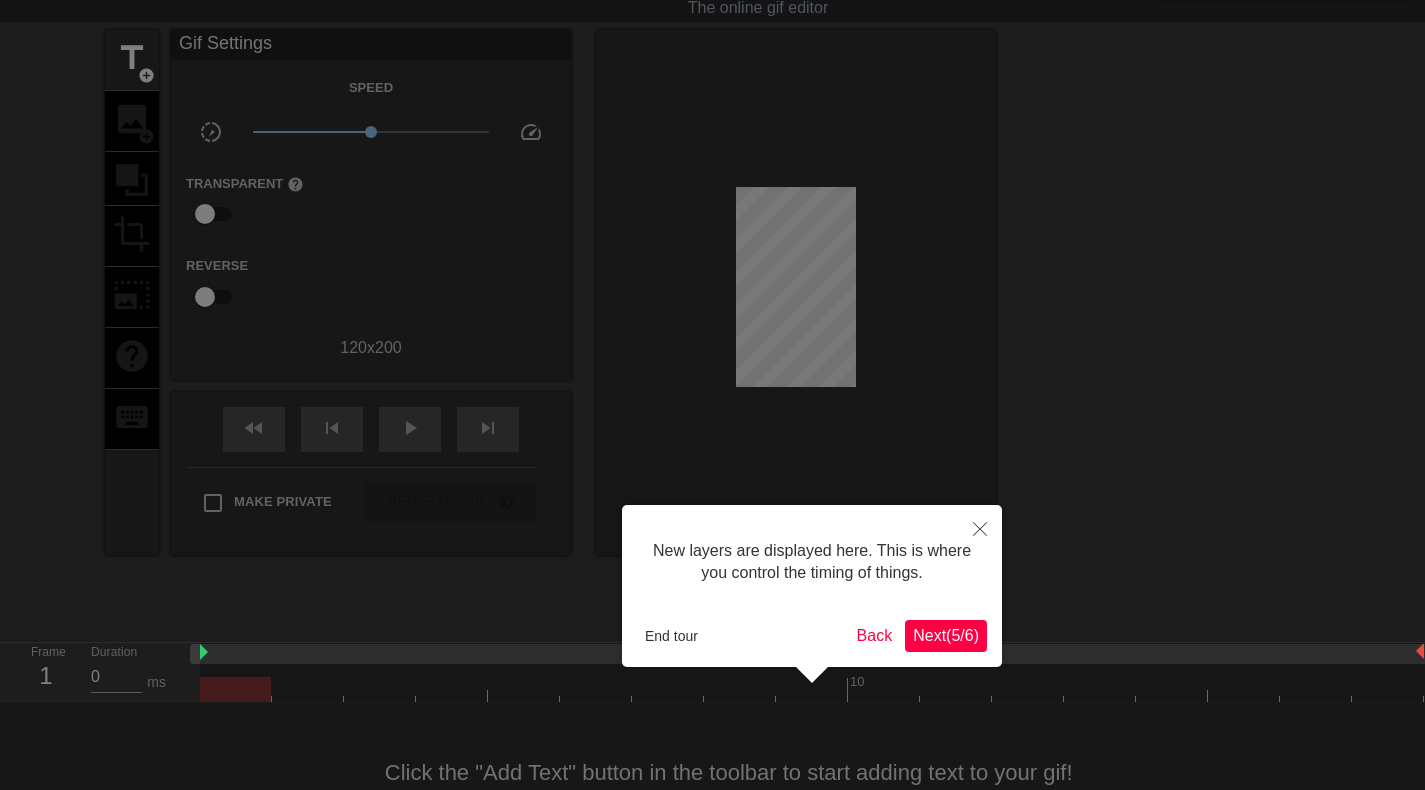 scroll, scrollTop: 17, scrollLeft: 0, axis: vertical 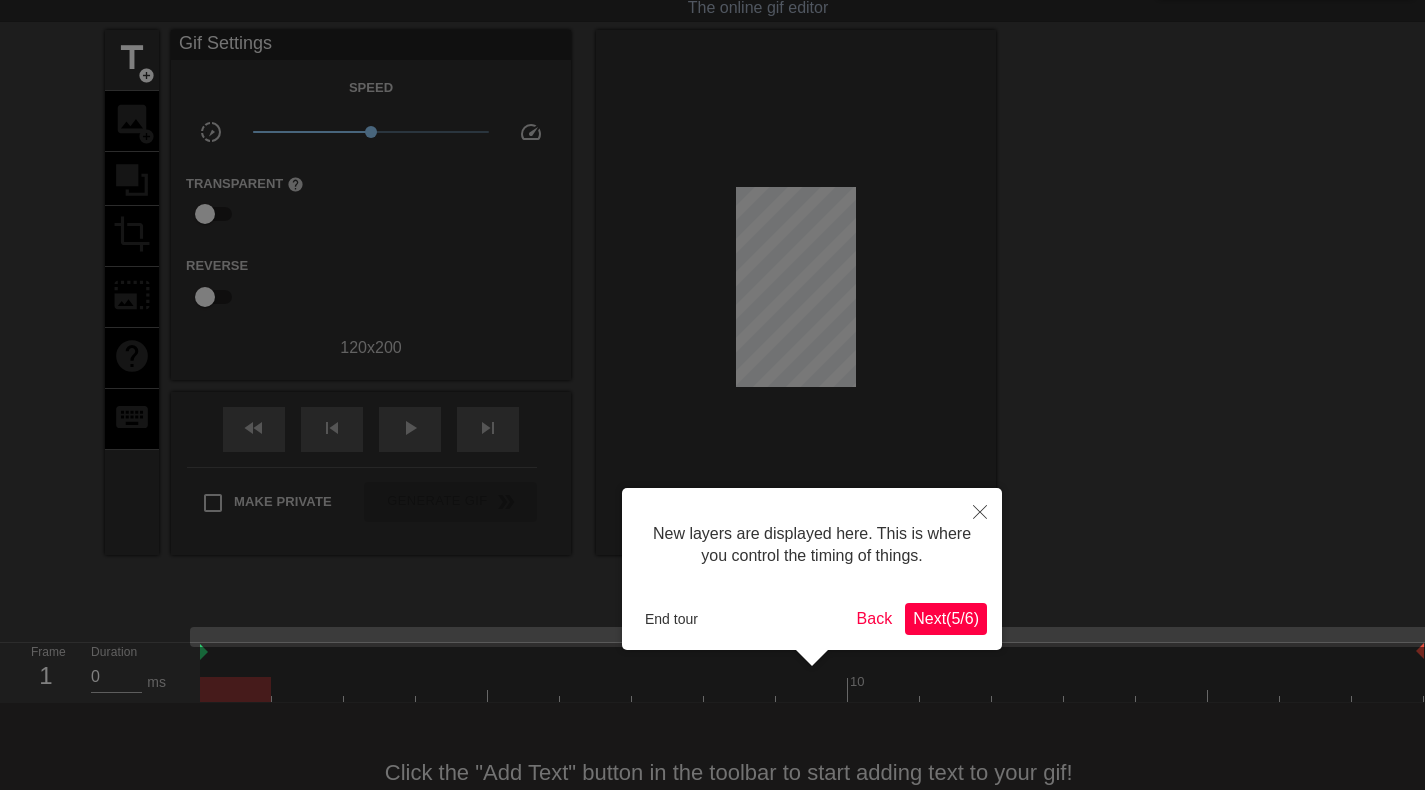 click on "Next  ( 5 / 6 )" at bounding box center [946, 618] 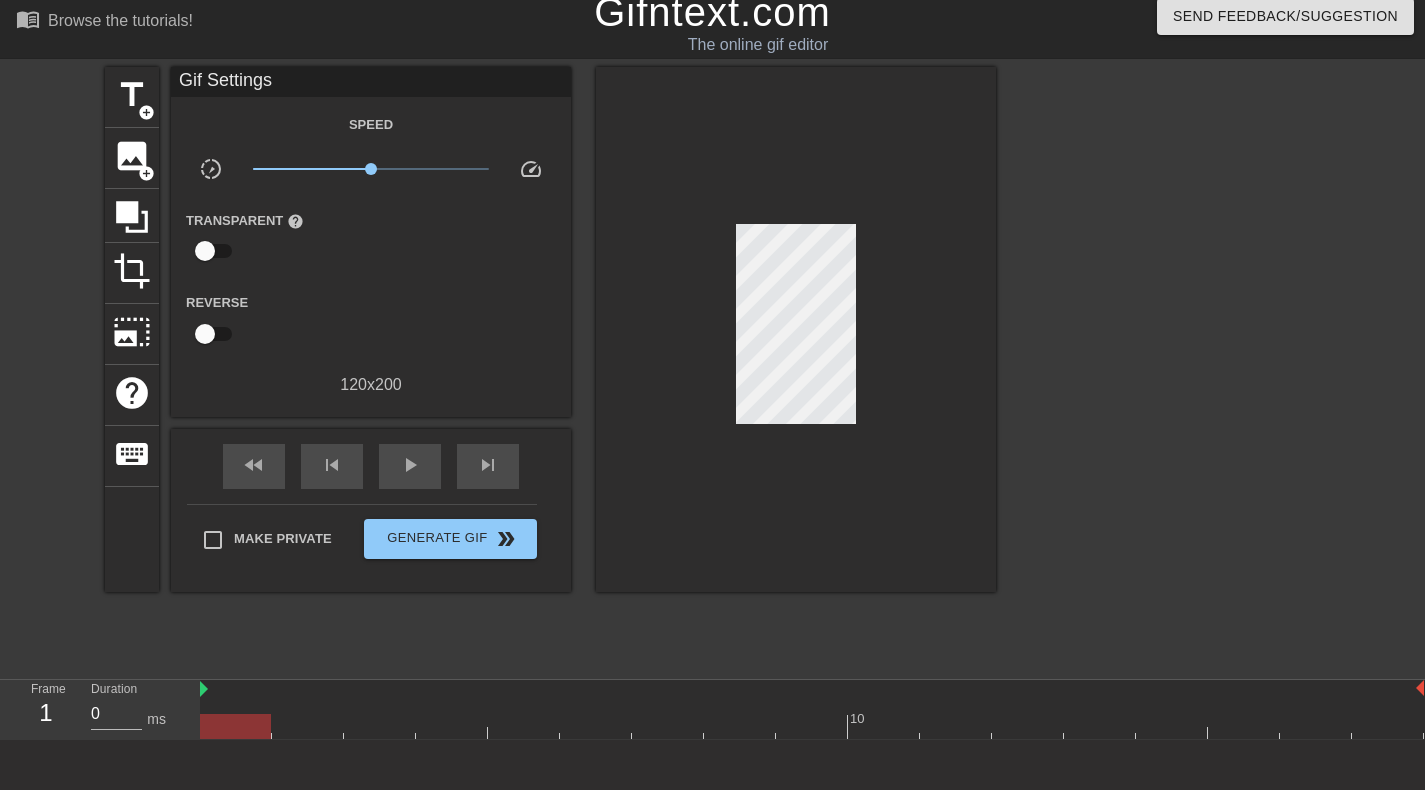 scroll, scrollTop: 0, scrollLeft: 0, axis: both 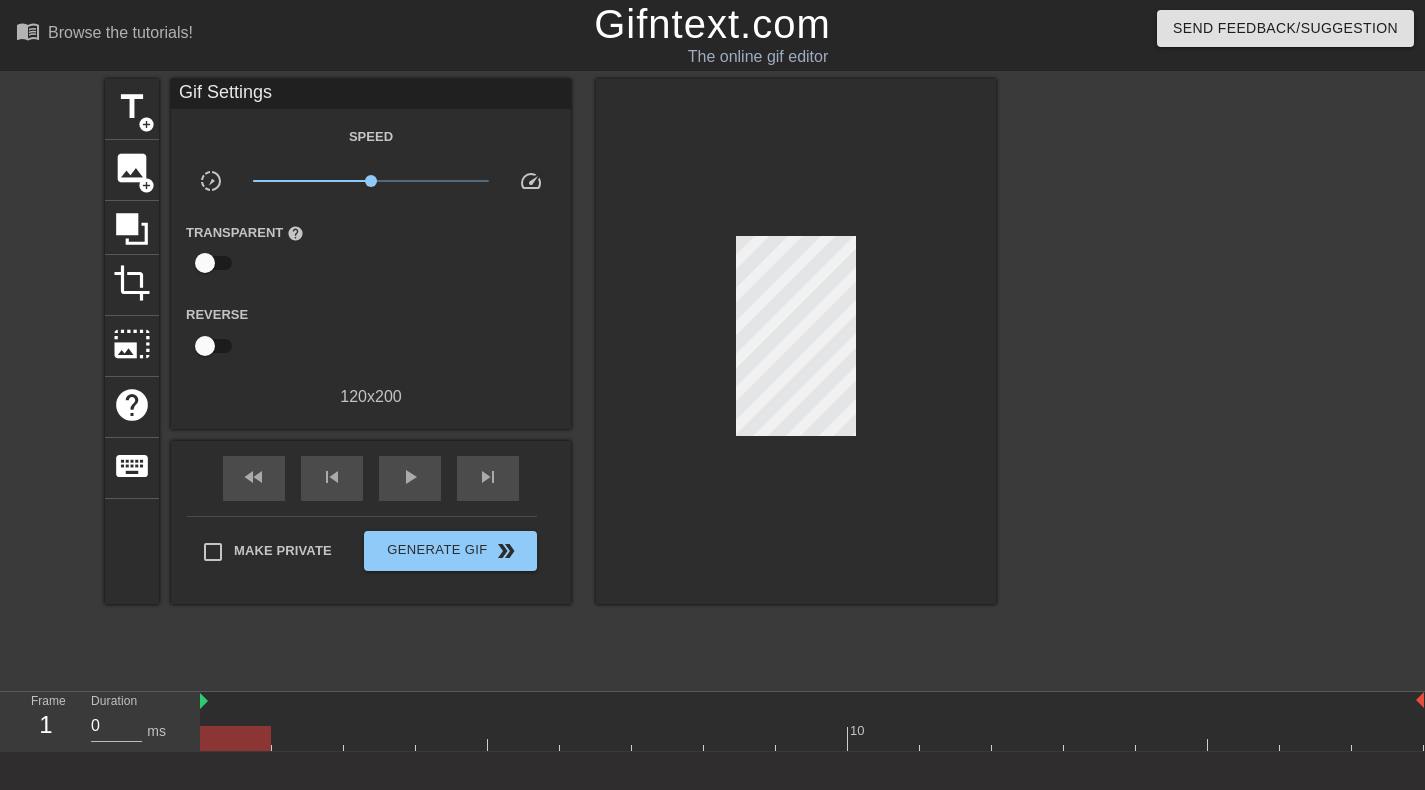 click on "play_arrow" at bounding box center (410, 478) 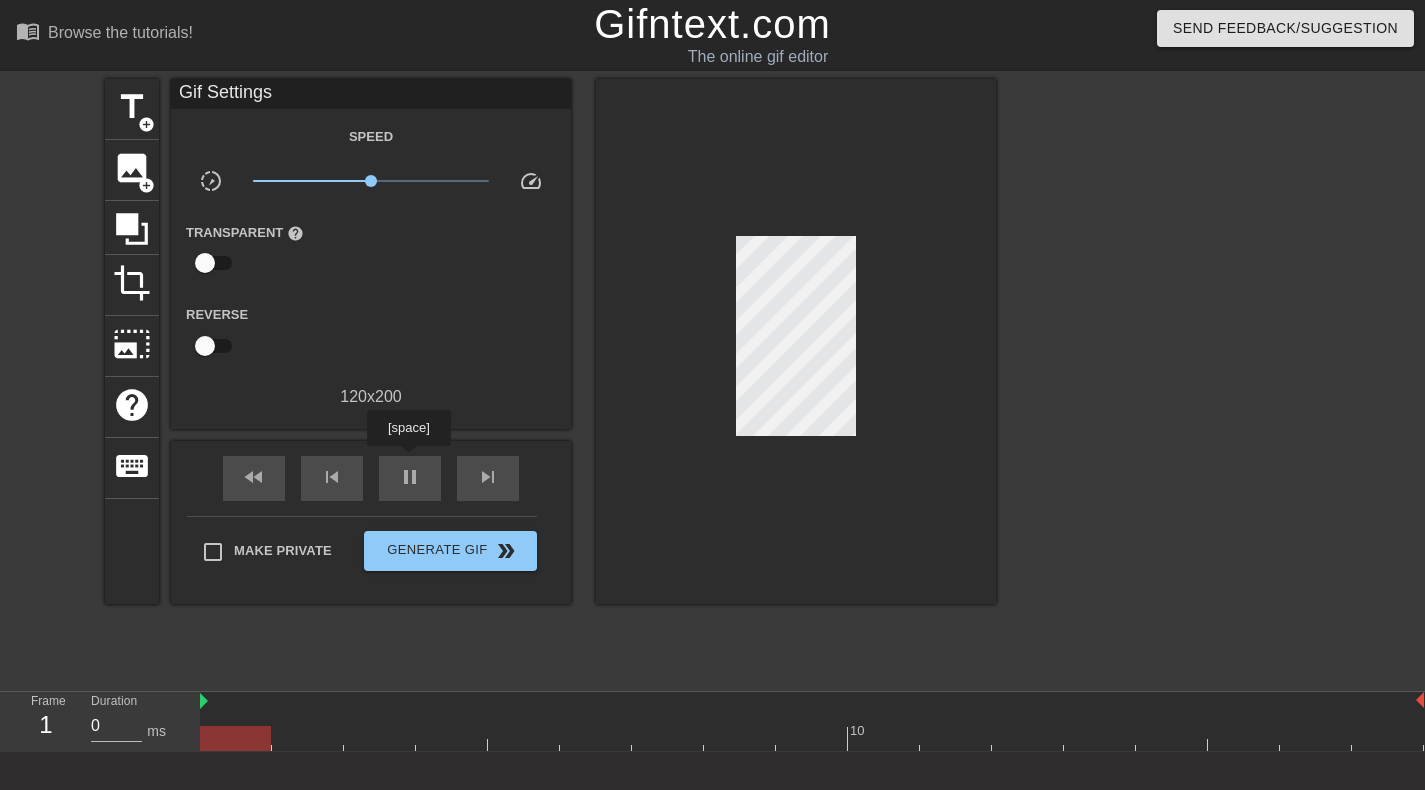 click on "pause" at bounding box center [410, 477] 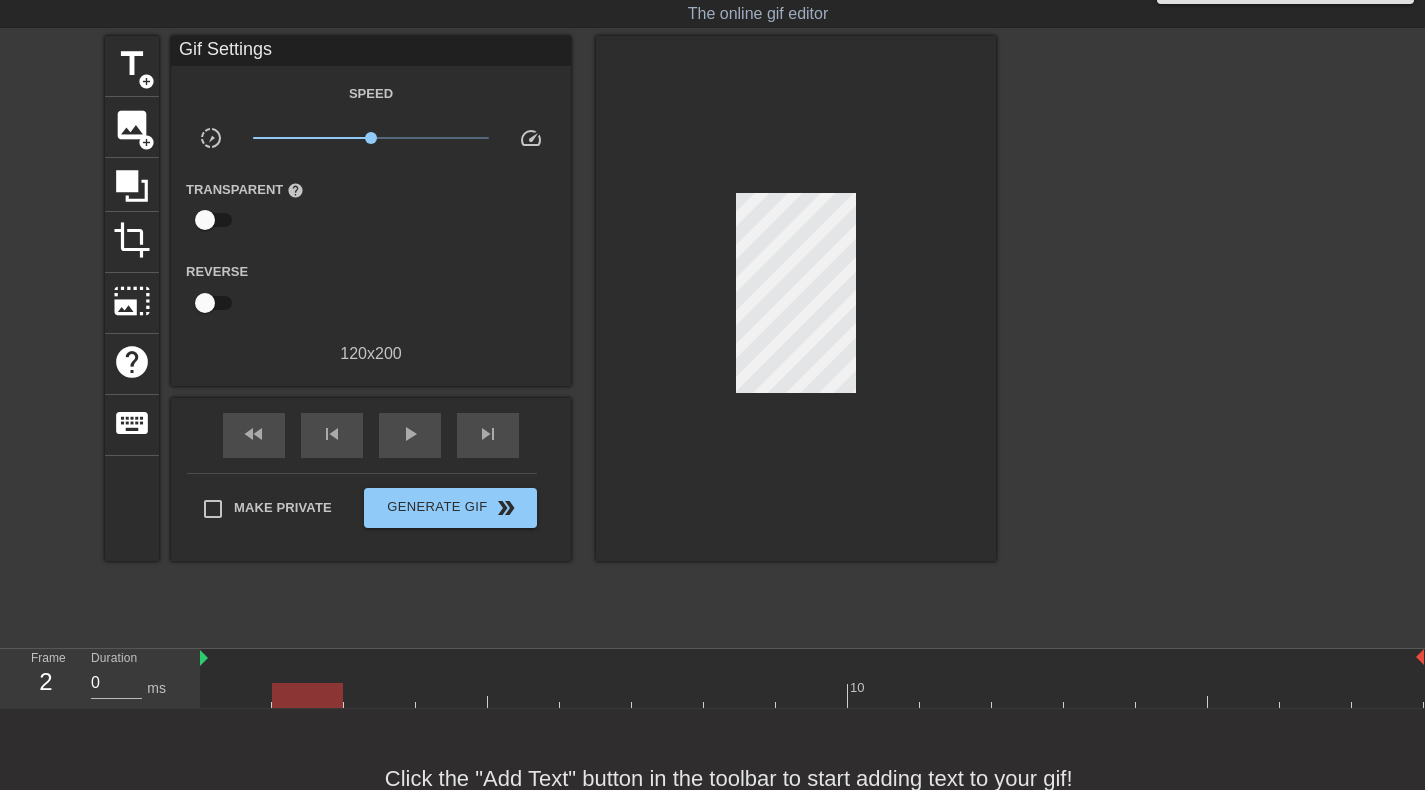 scroll, scrollTop: 0, scrollLeft: 0, axis: both 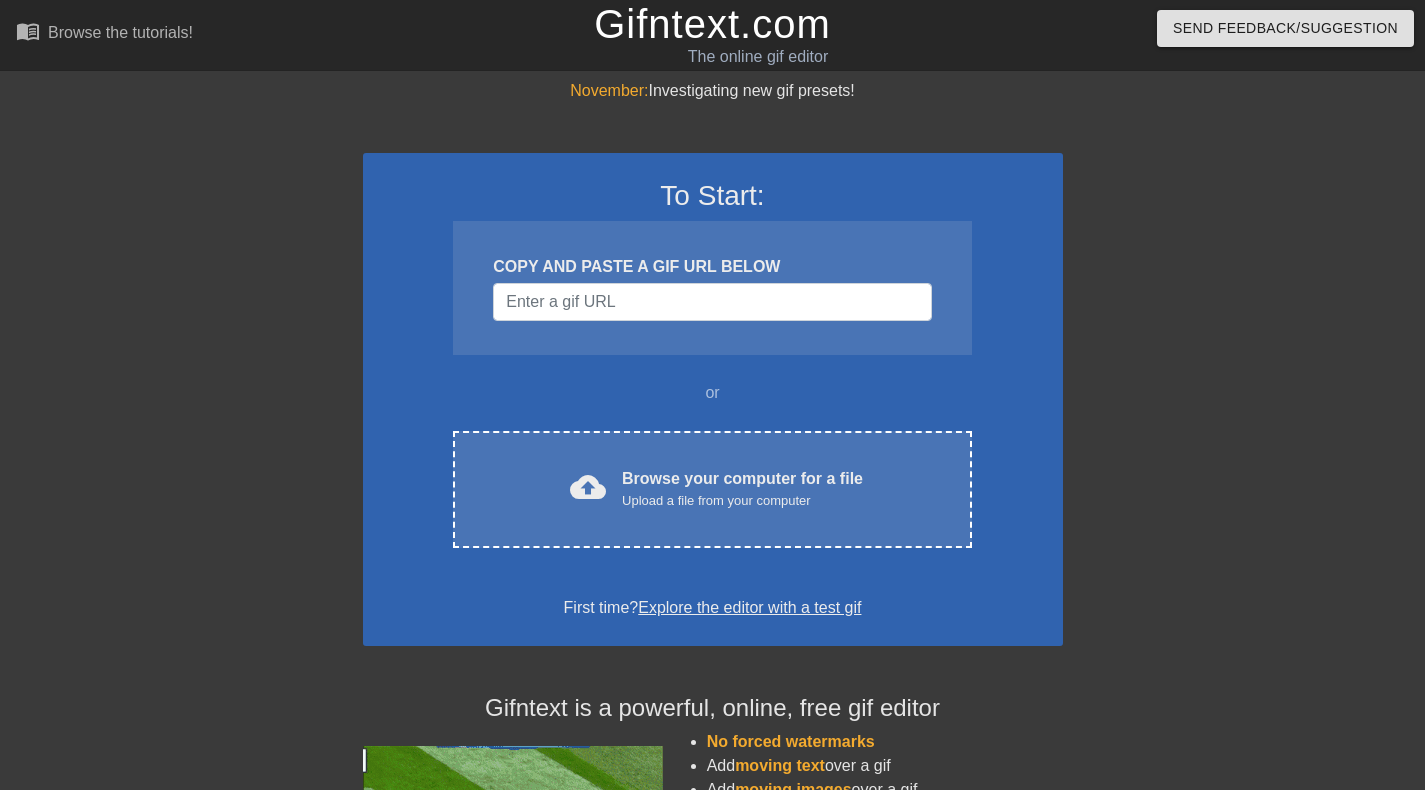 click on "Browse your computer for a file Upload a file from your computer" at bounding box center [742, 489] 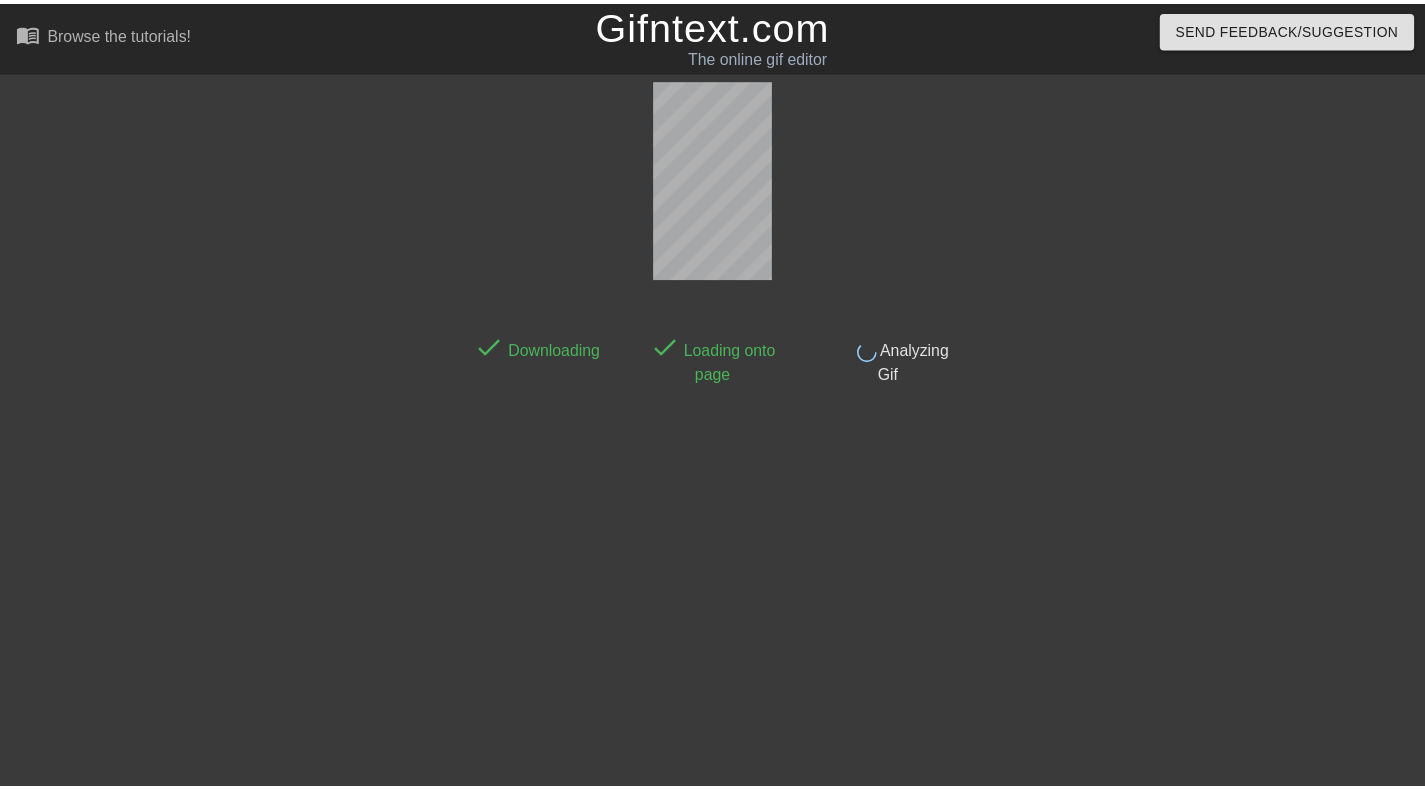 scroll, scrollTop: 49, scrollLeft: 0, axis: vertical 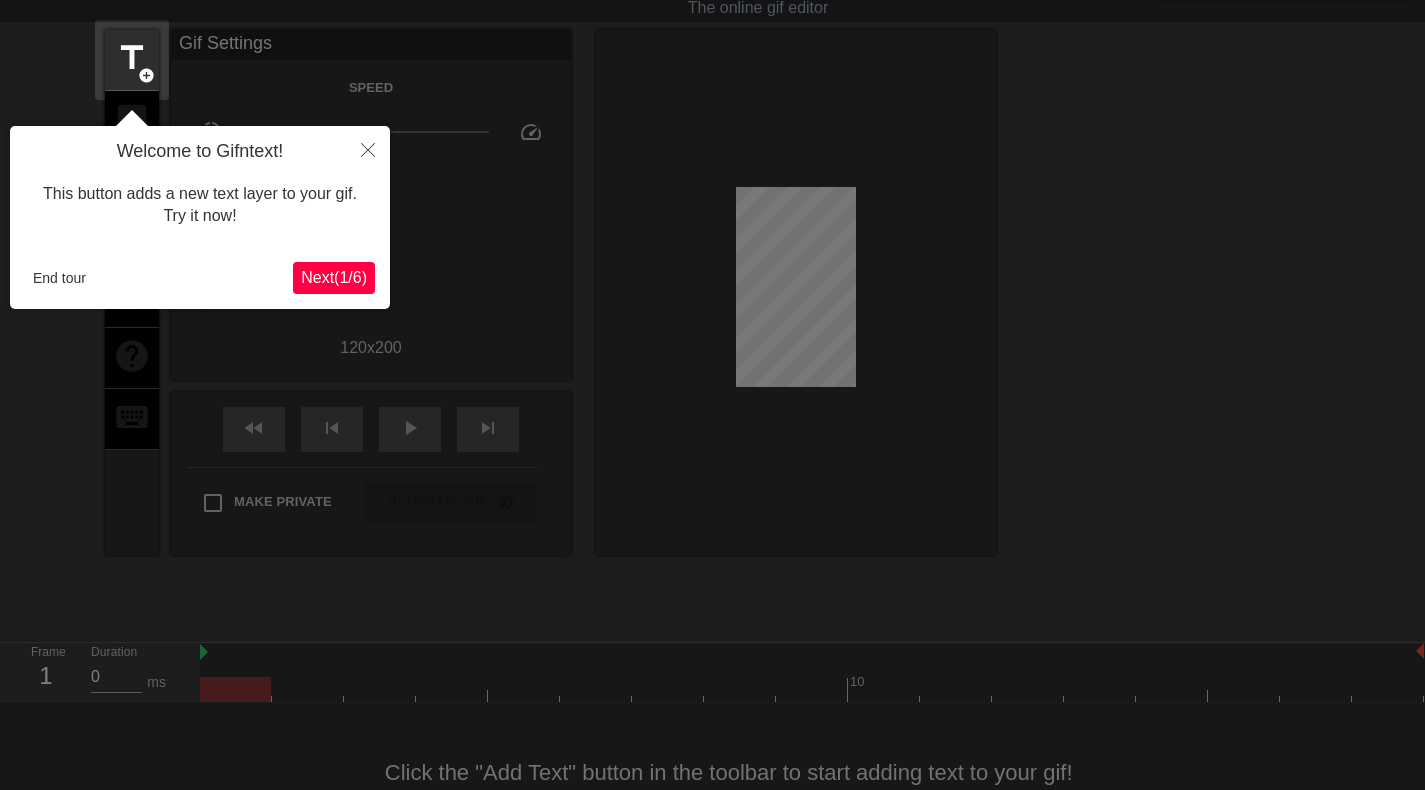 click at bounding box center (368, 149) 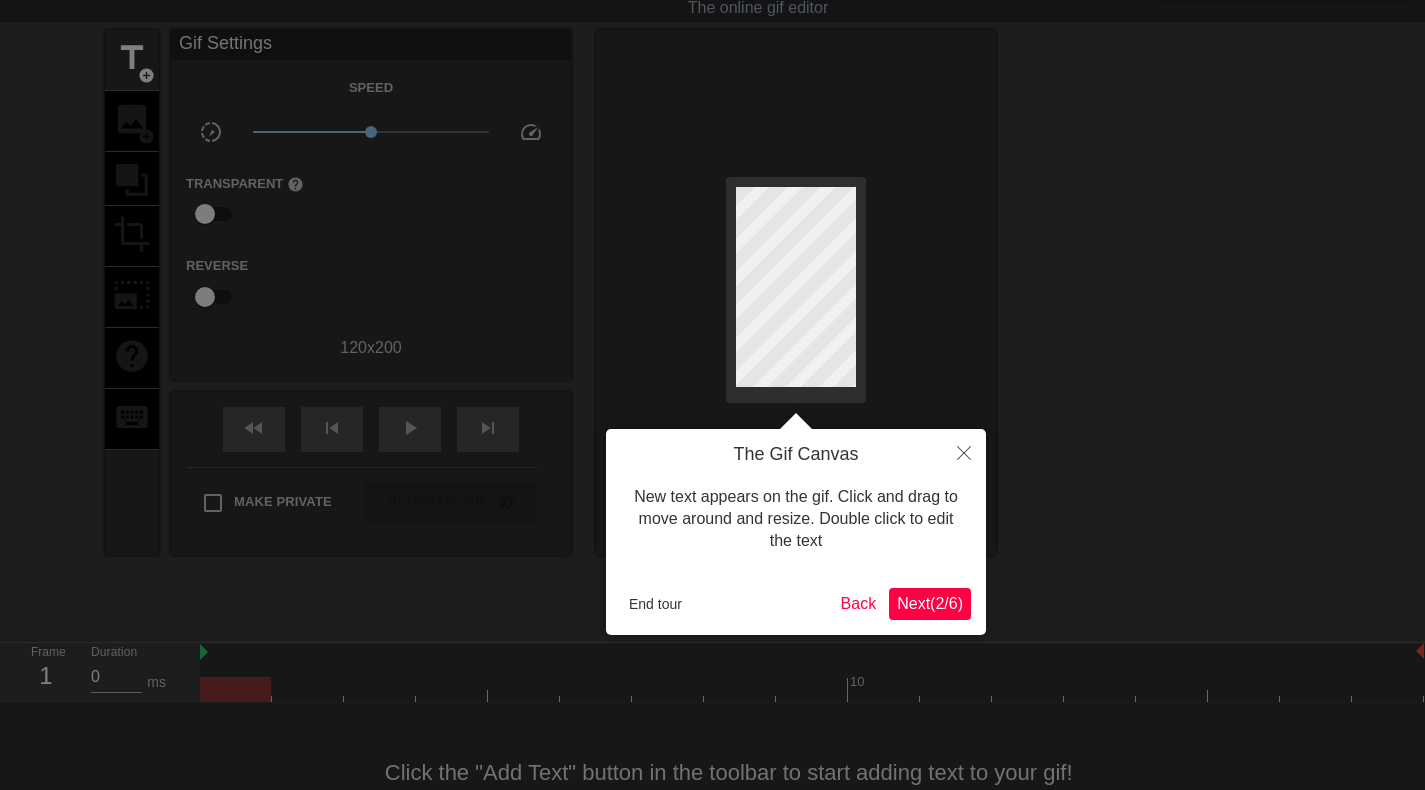 scroll, scrollTop: 0, scrollLeft: 0, axis: both 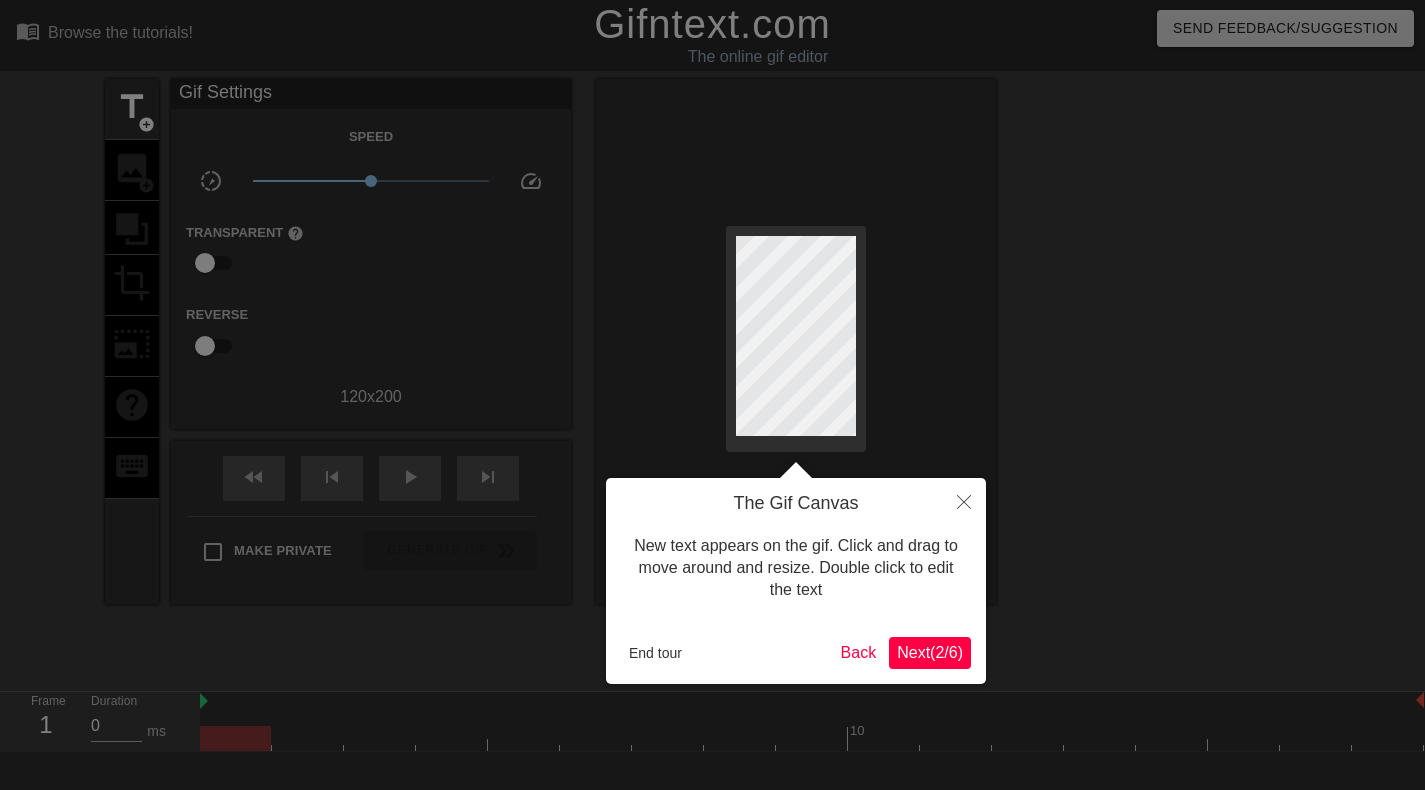 click at bounding box center [964, 501] 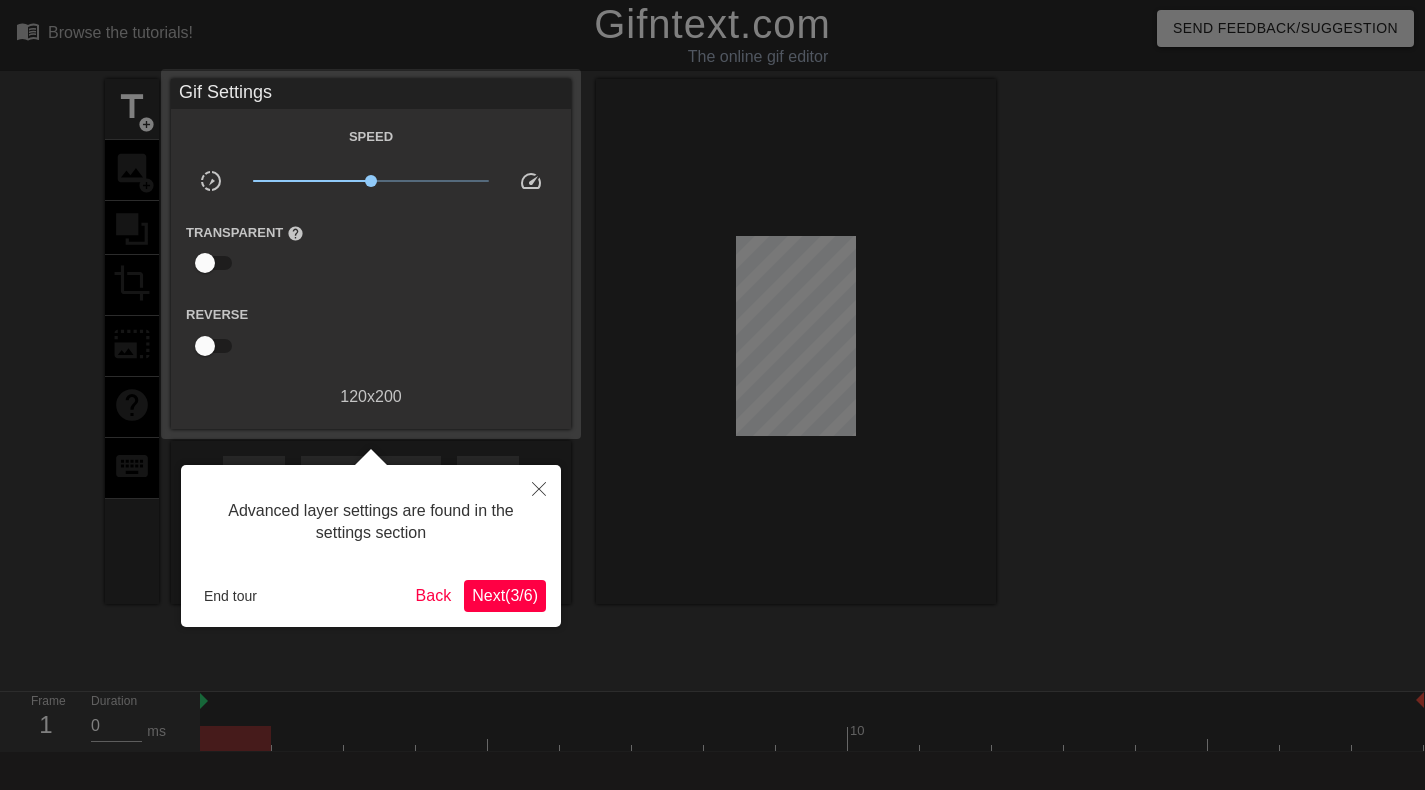 scroll, scrollTop: 49, scrollLeft: 0, axis: vertical 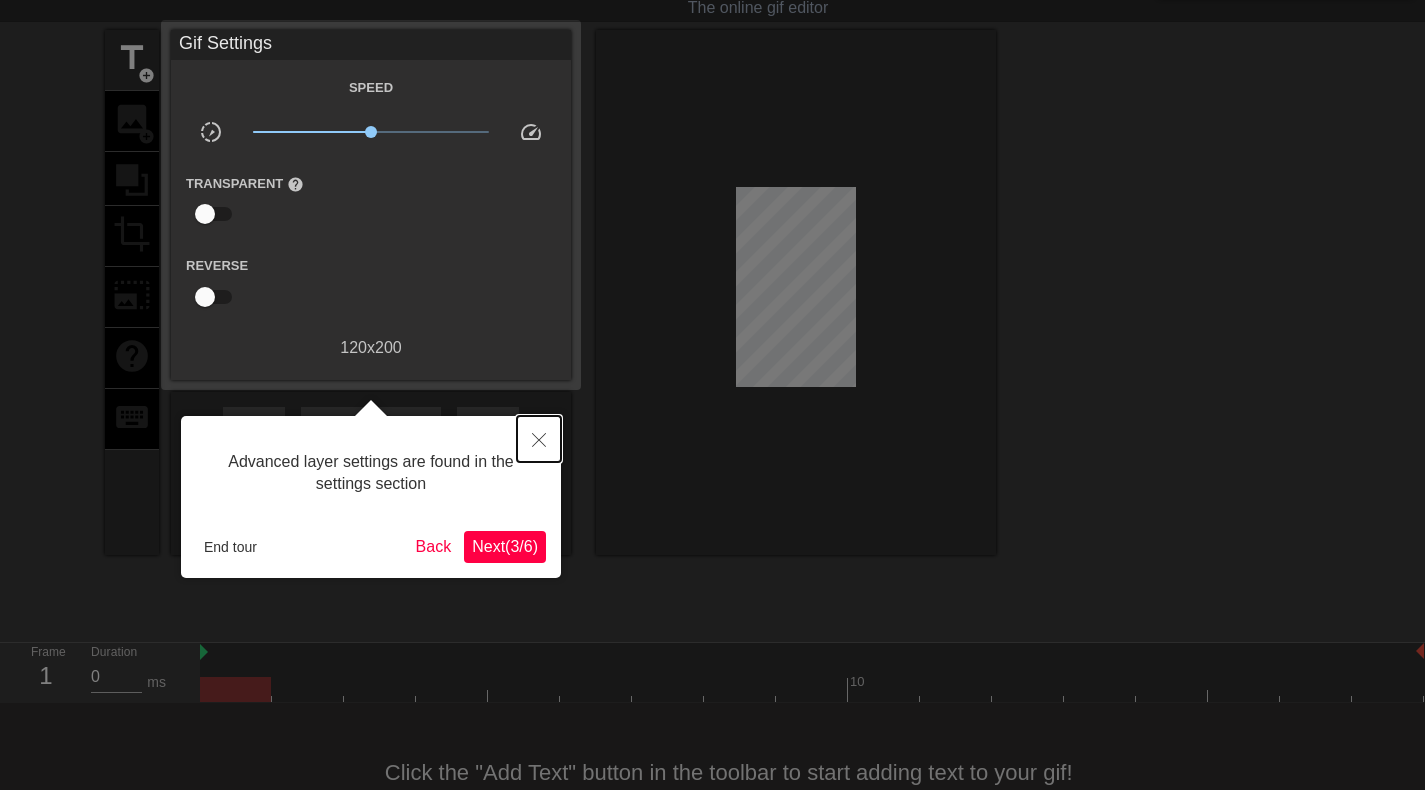 click at bounding box center [539, 439] 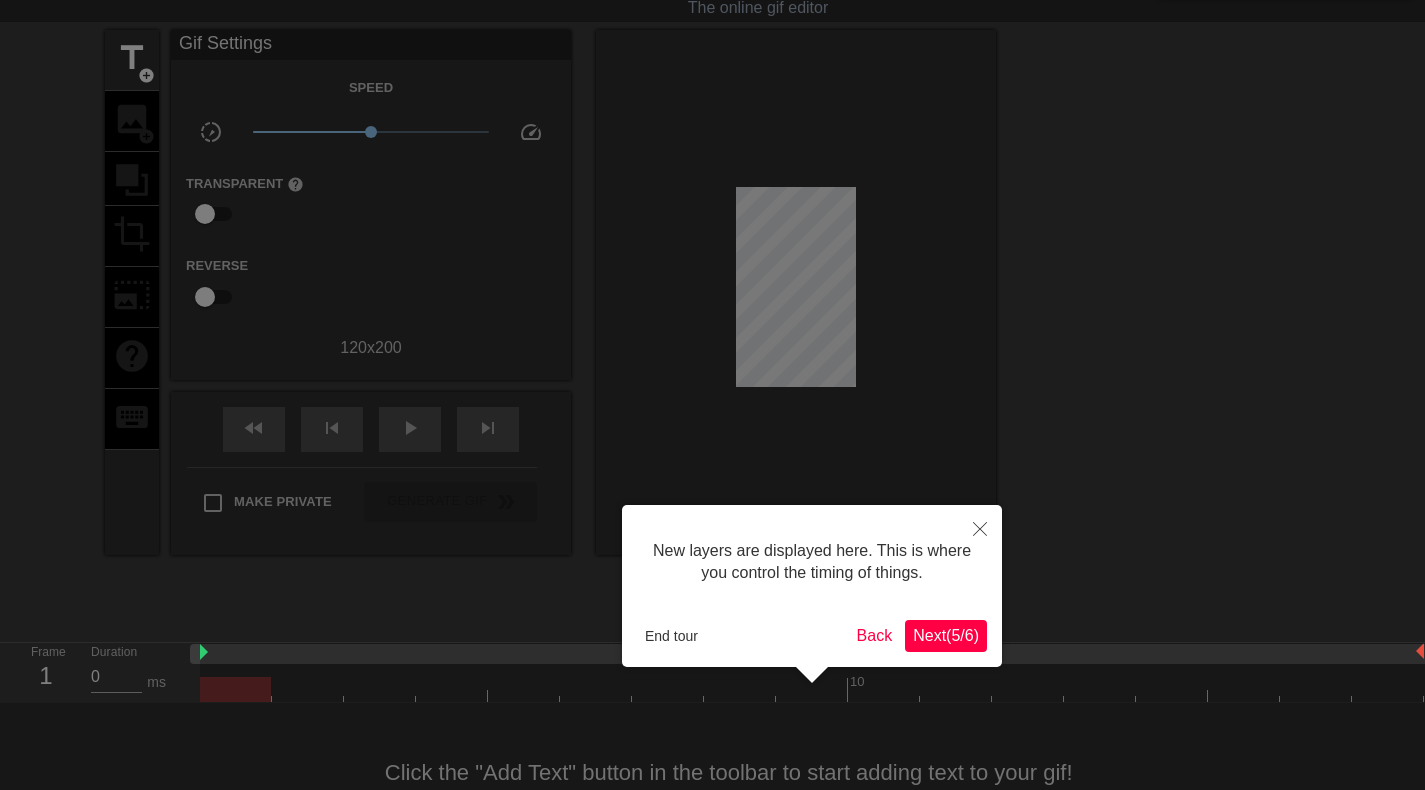 scroll, scrollTop: 17, scrollLeft: 0, axis: vertical 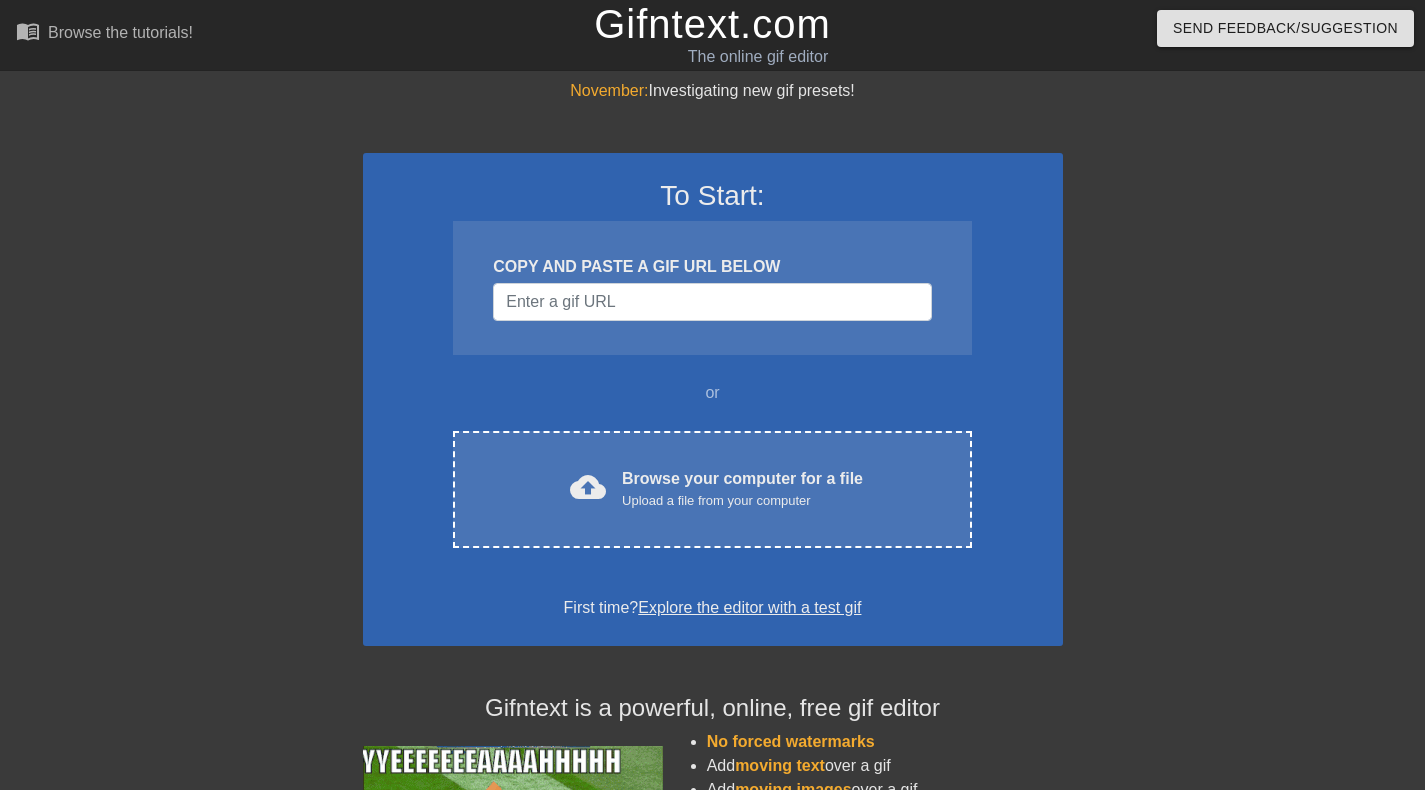 click on "Browse your computer for a file Upload a file from your computer" at bounding box center [742, 489] 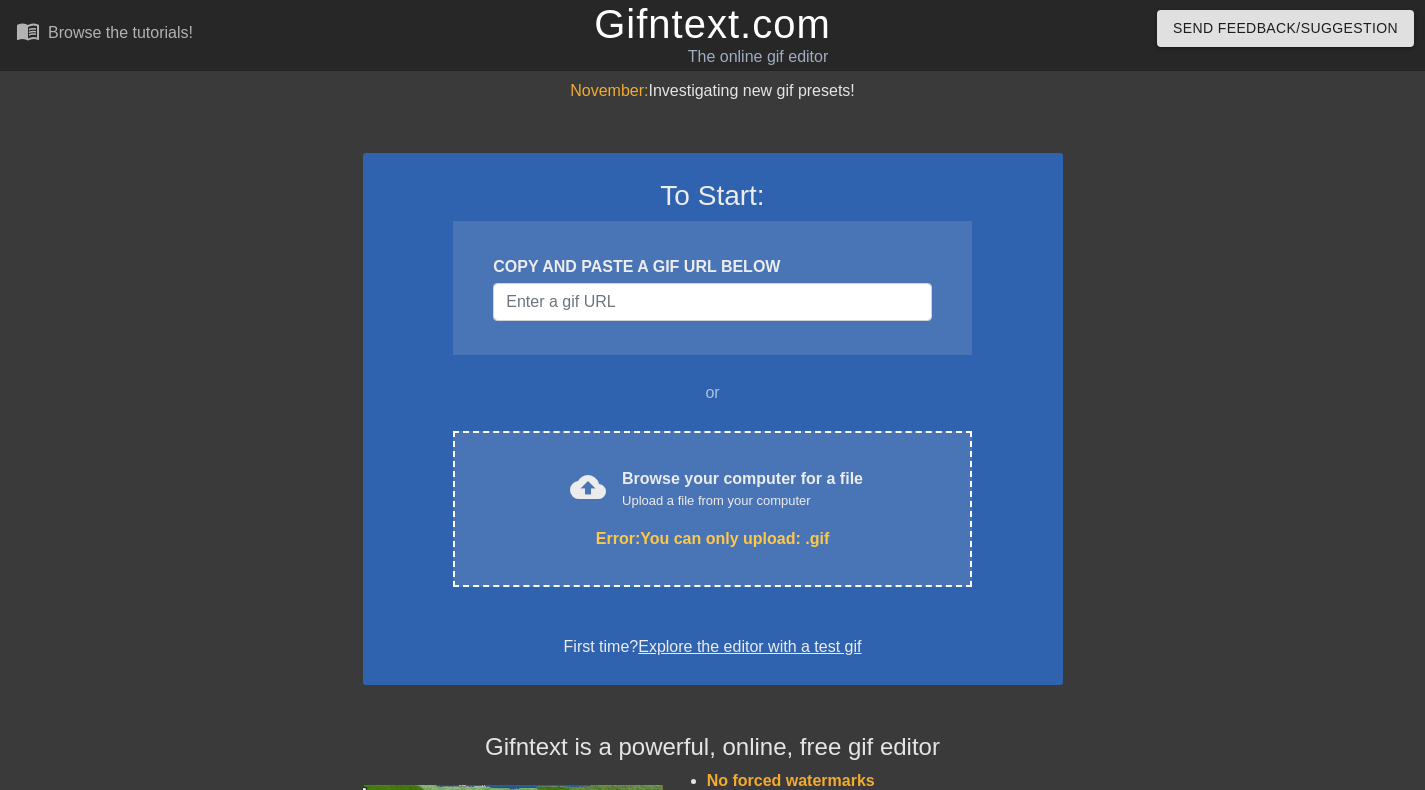 click on "cloud_upload Browse your computer for a file Upload a file from your computer" at bounding box center [712, 489] 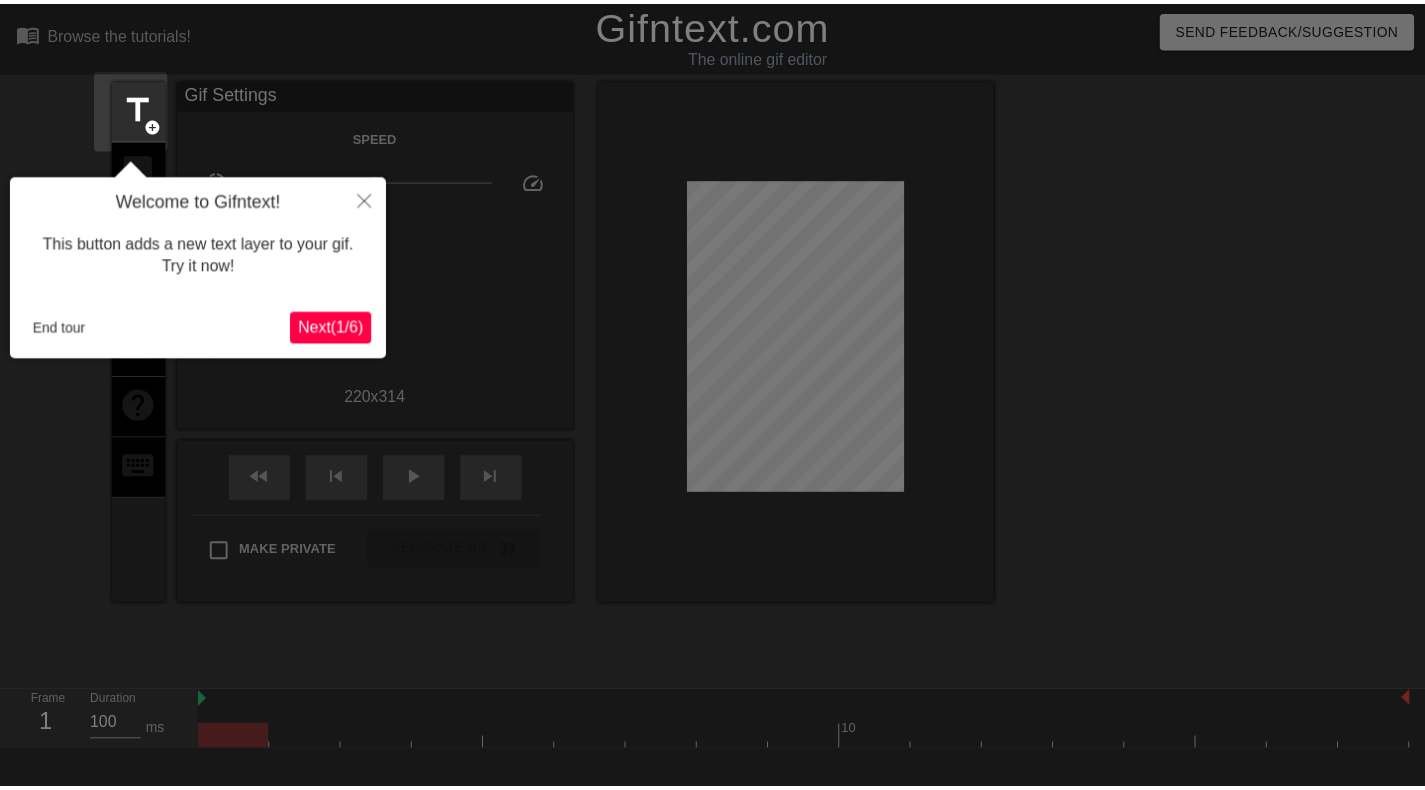 scroll, scrollTop: 49, scrollLeft: 0, axis: vertical 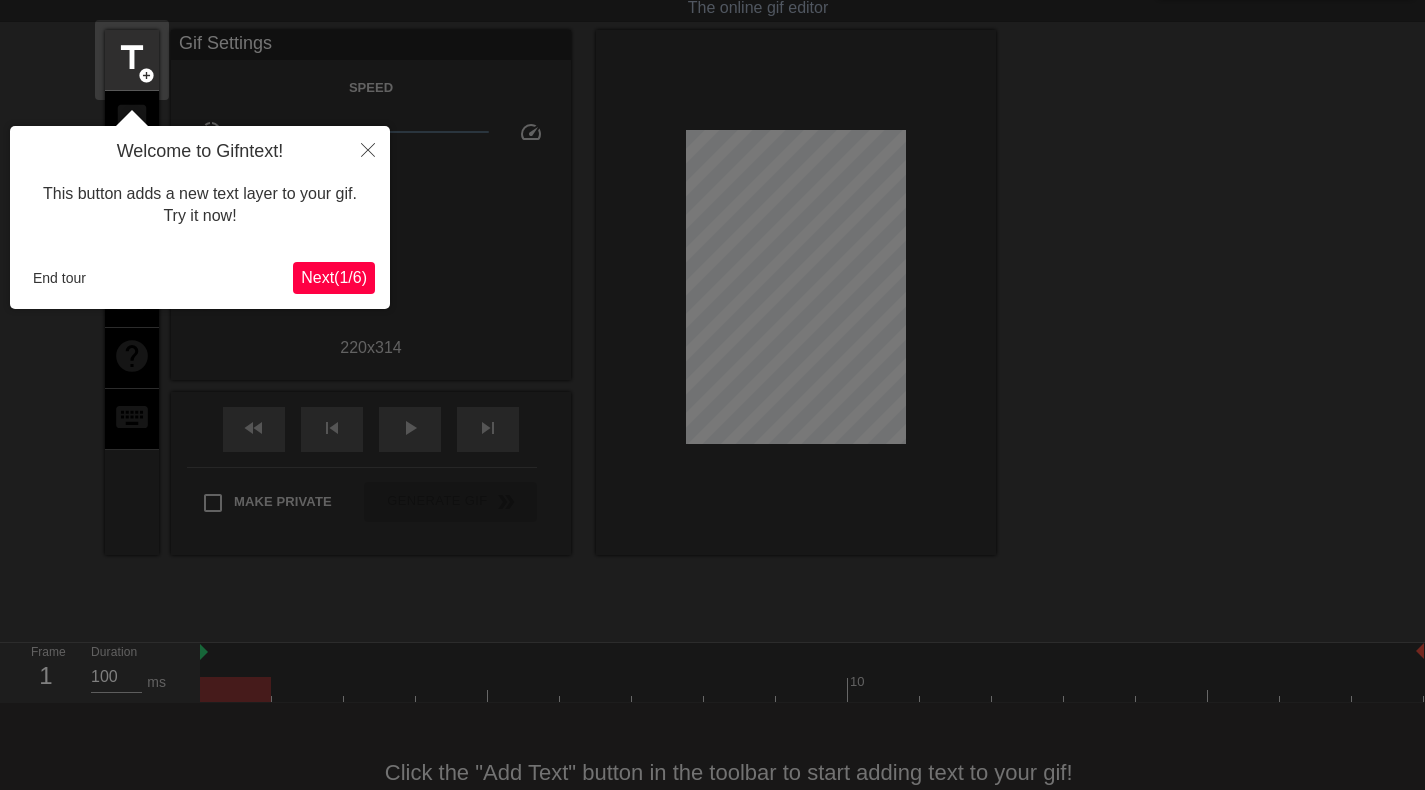 click 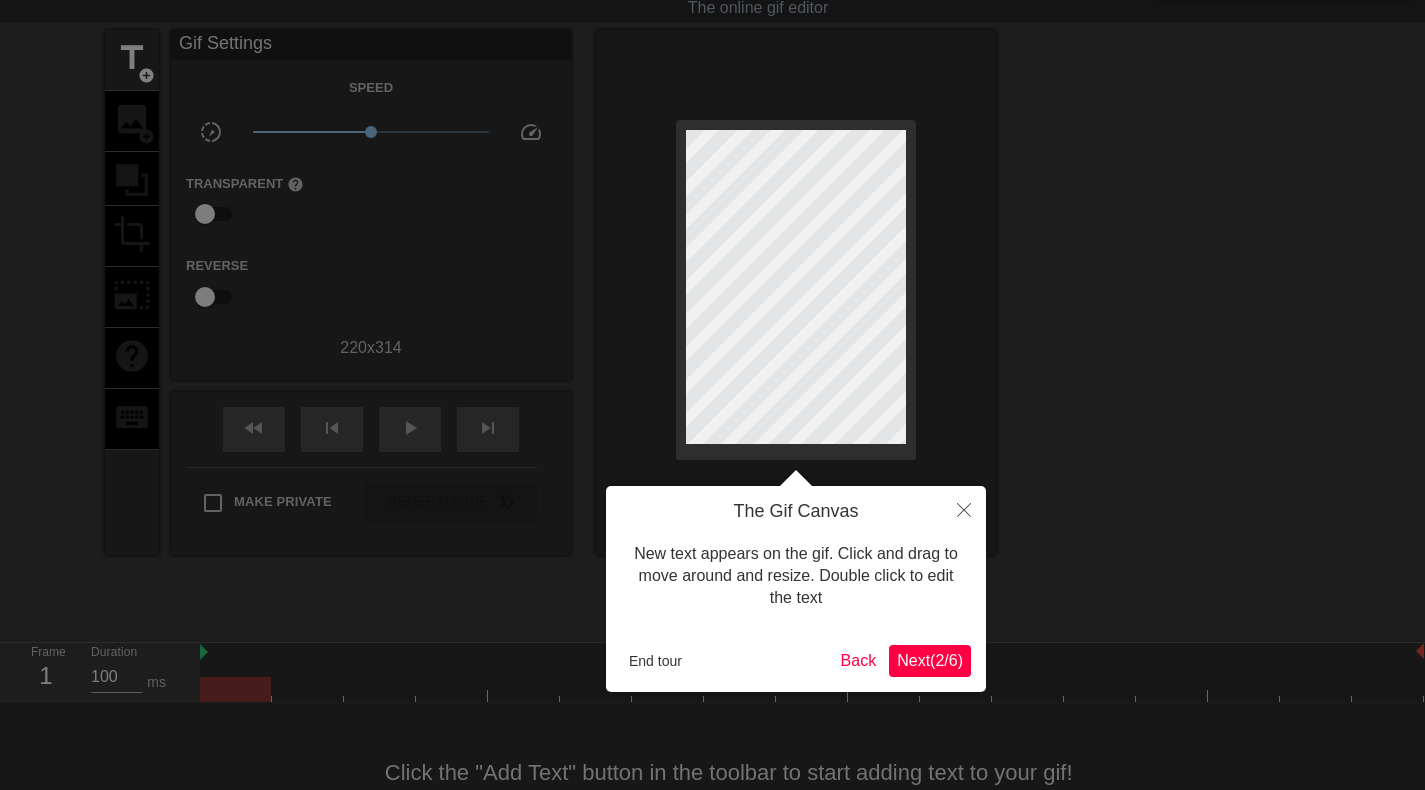 scroll, scrollTop: 0, scrollLeft: 0, axis: both 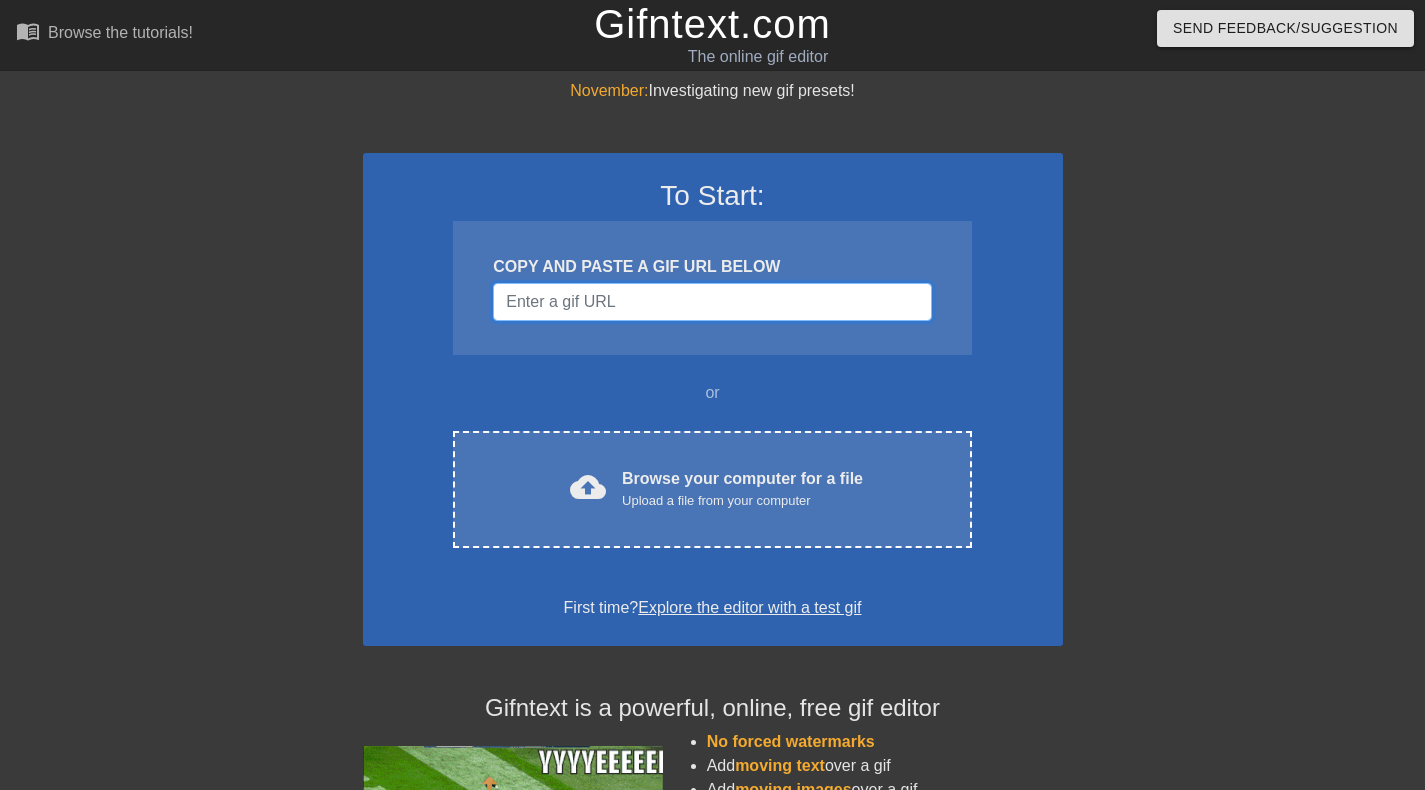 click at bounding box center (712, 302) 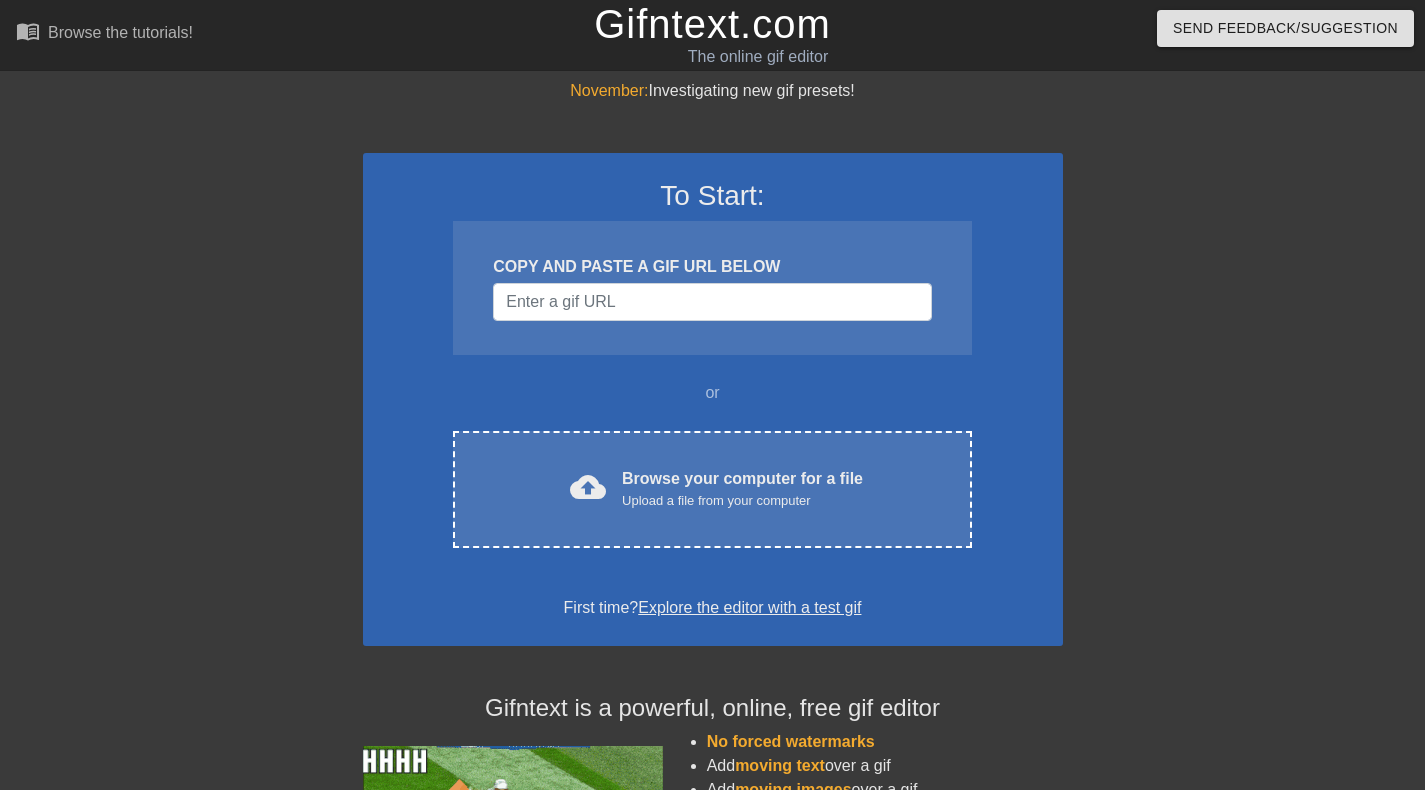 click on "Browse your computer for a file Upload a file from your computer" at bounding box center (742, 489) 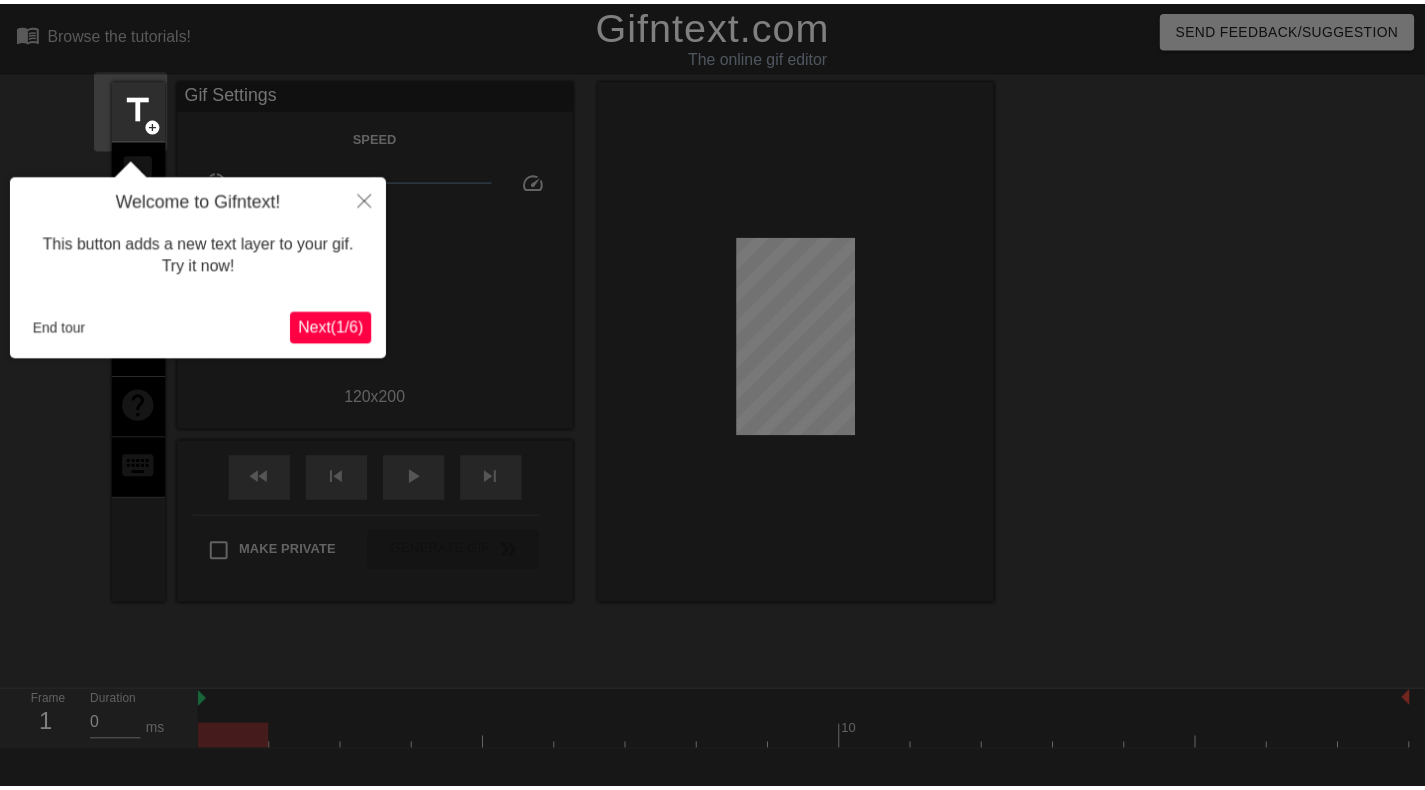 scroll, scrollTop: 49, scrollLeft: 0, axis: vertical 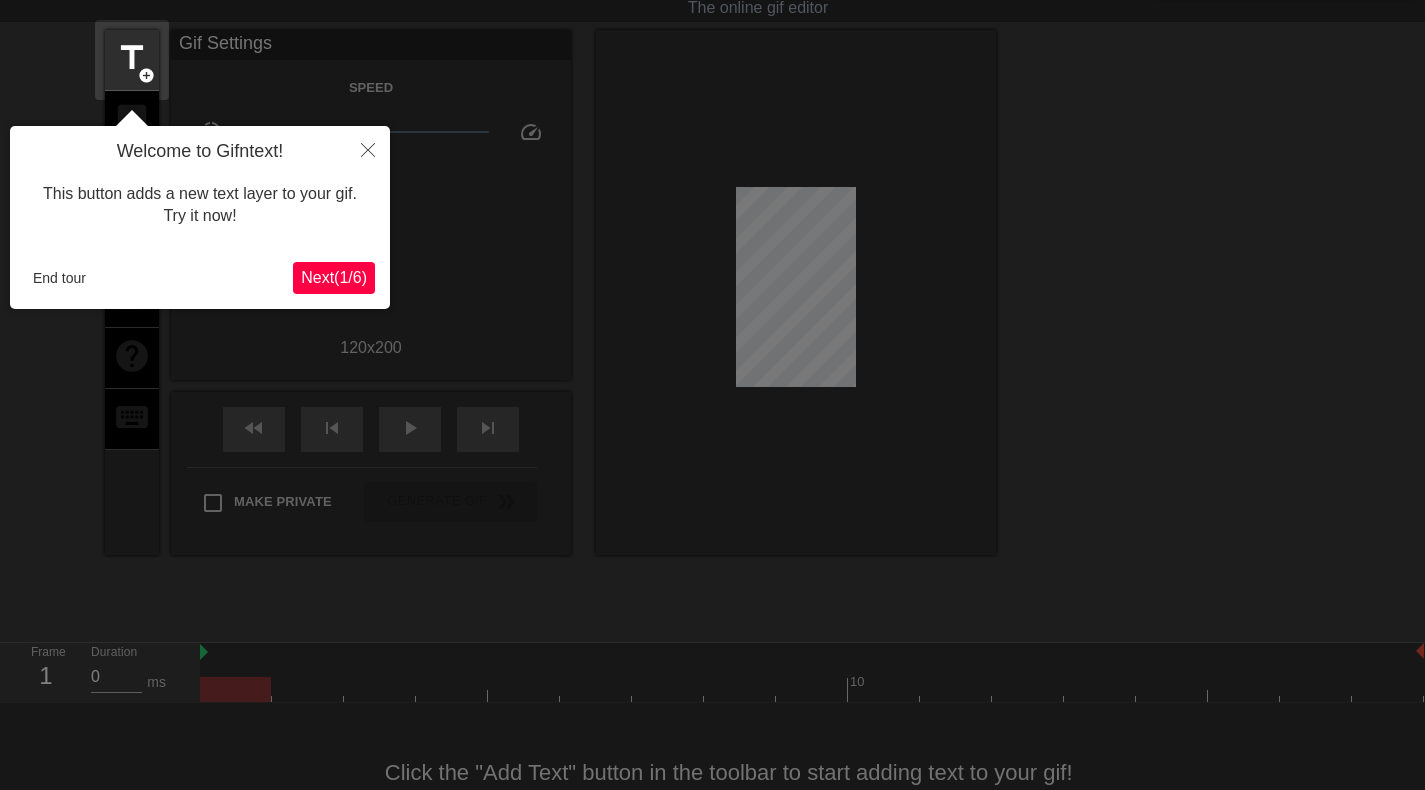 click 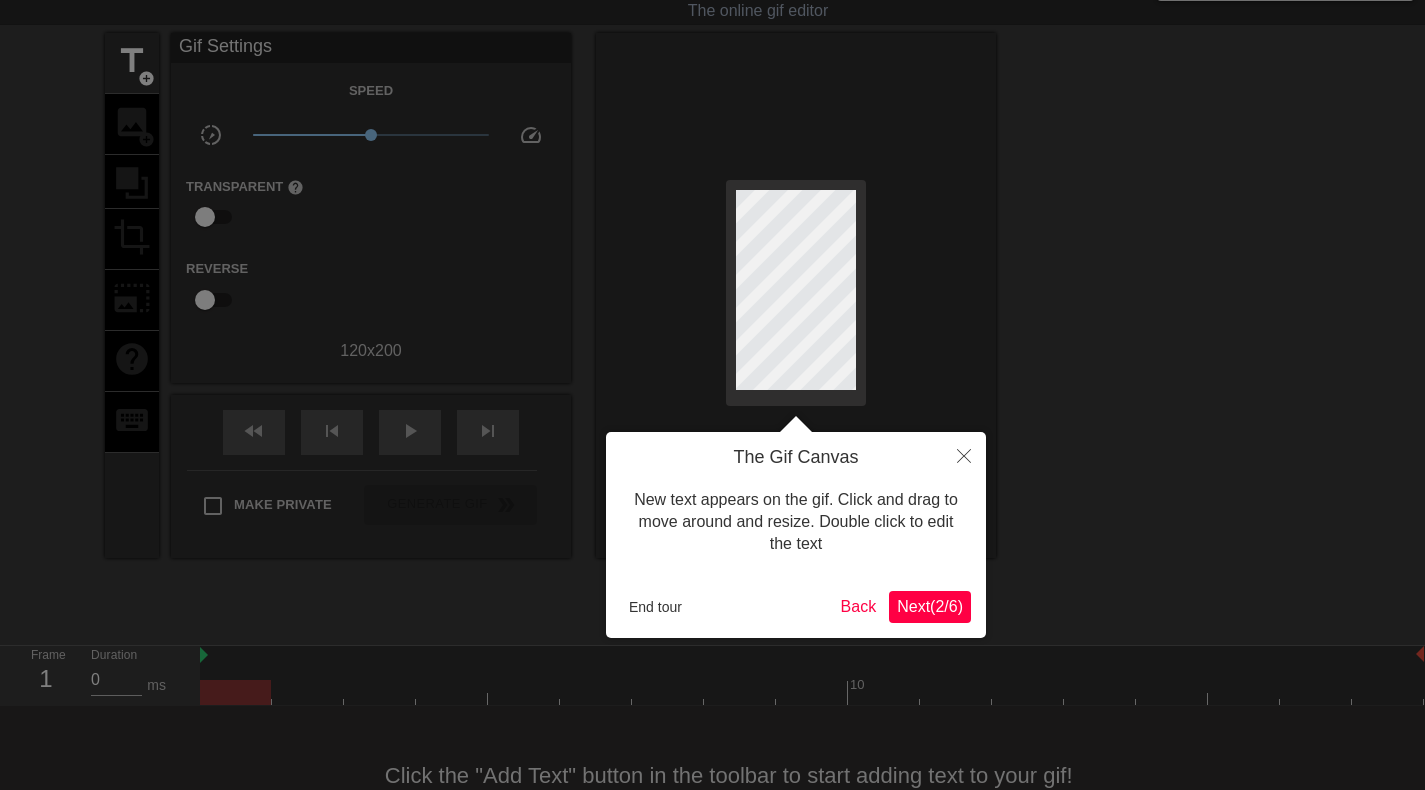 scroll, scrollTop: 0, scrollLeft: 0, axis: both 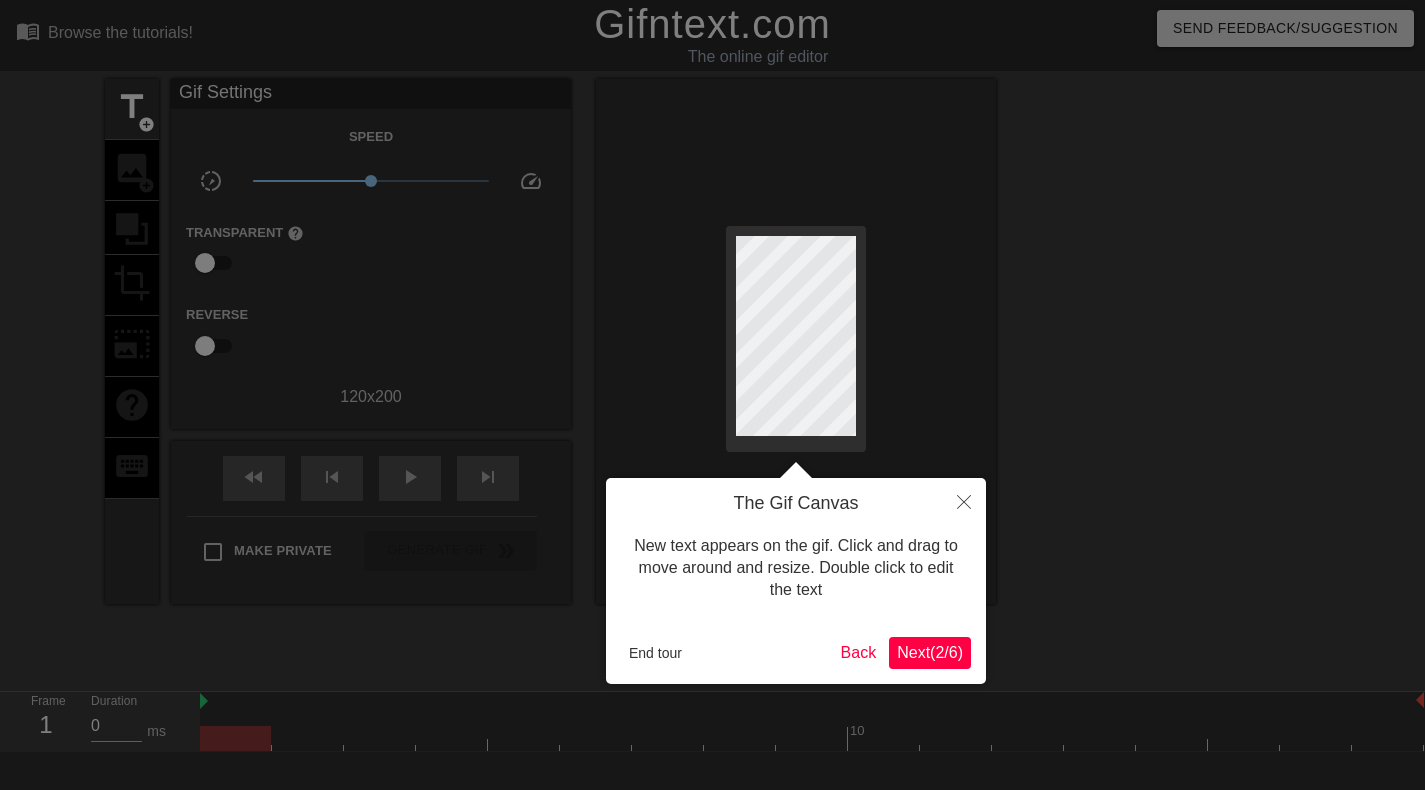 click at bounding box center [964, 501] 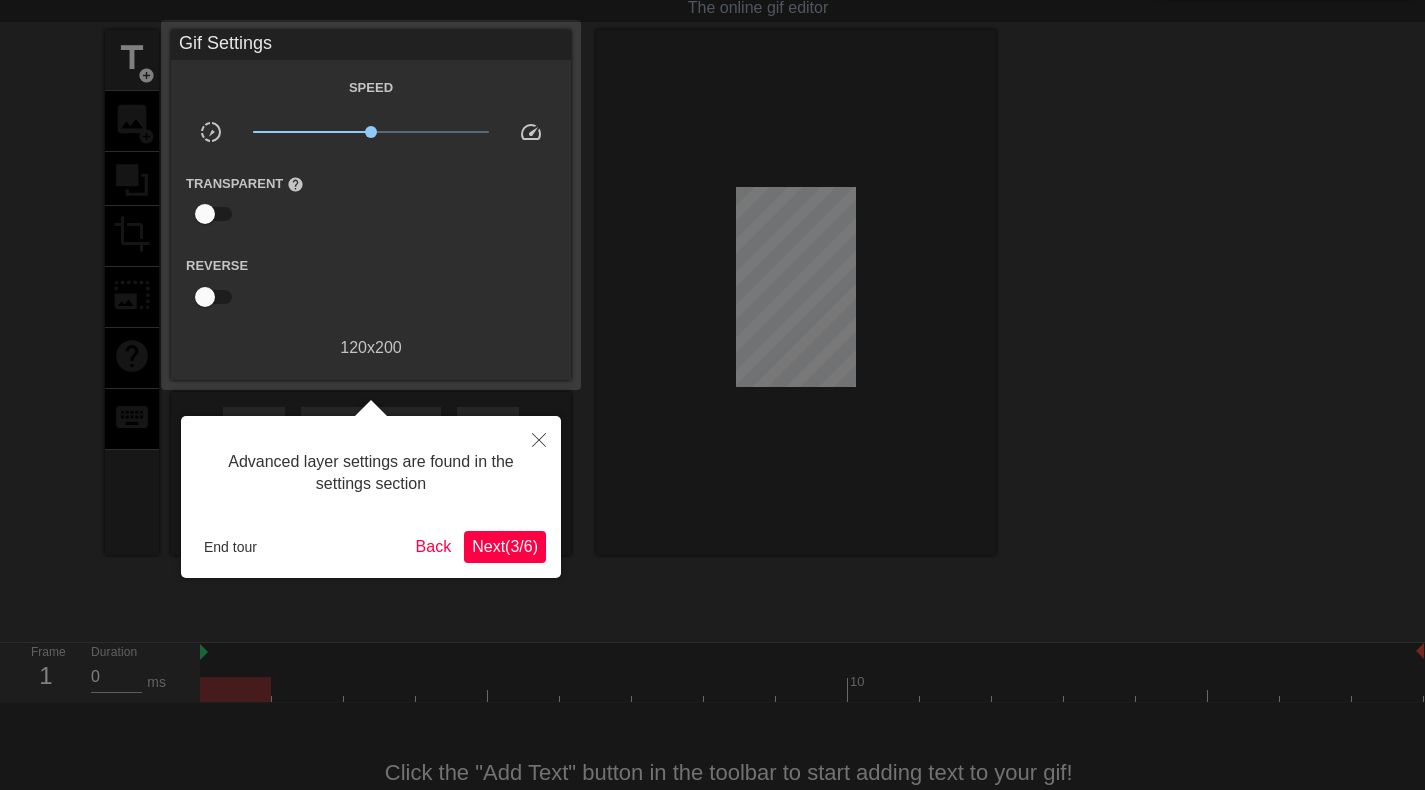 click at bounding box center (539, 439) 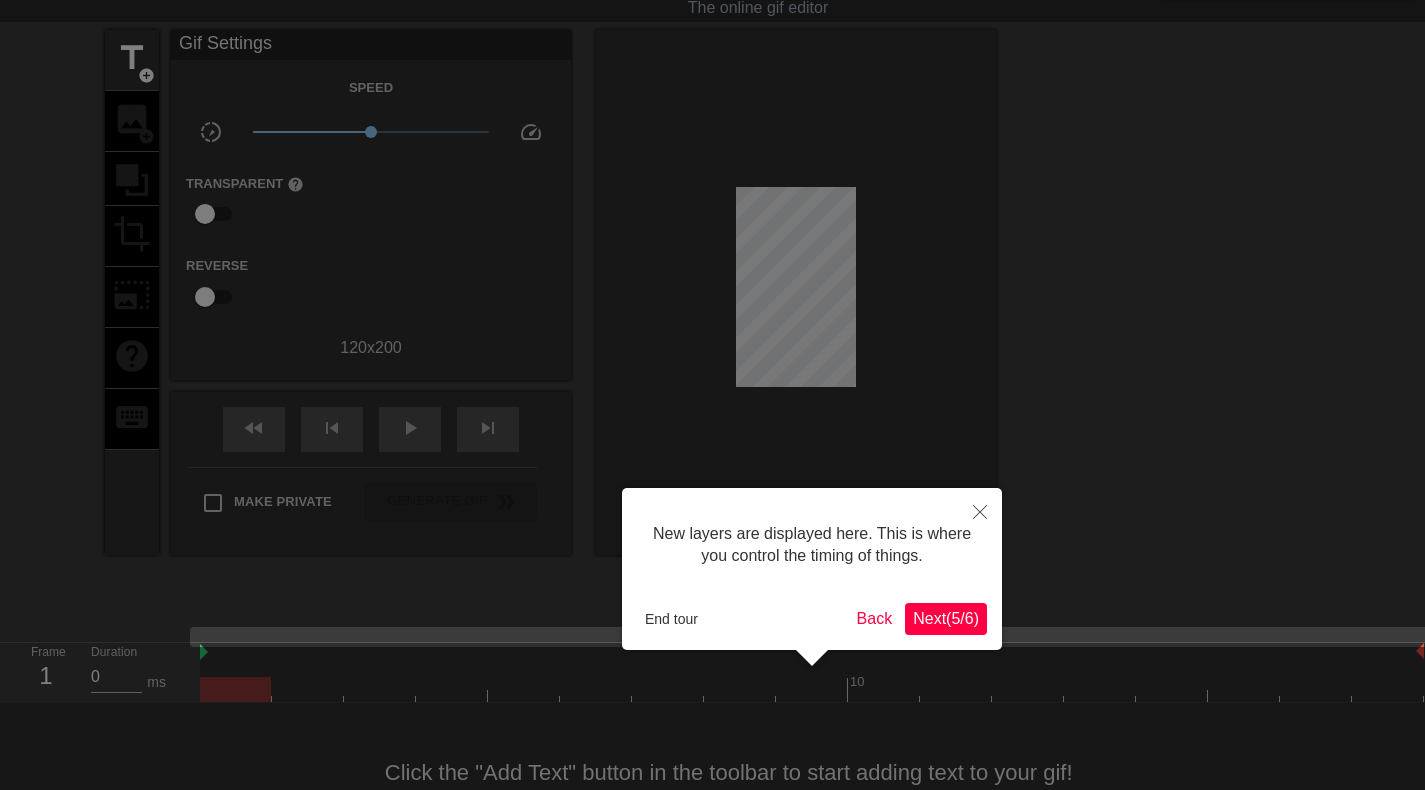 scroll, scrollTop: 17, scrollLeft: 0, axis: vertical 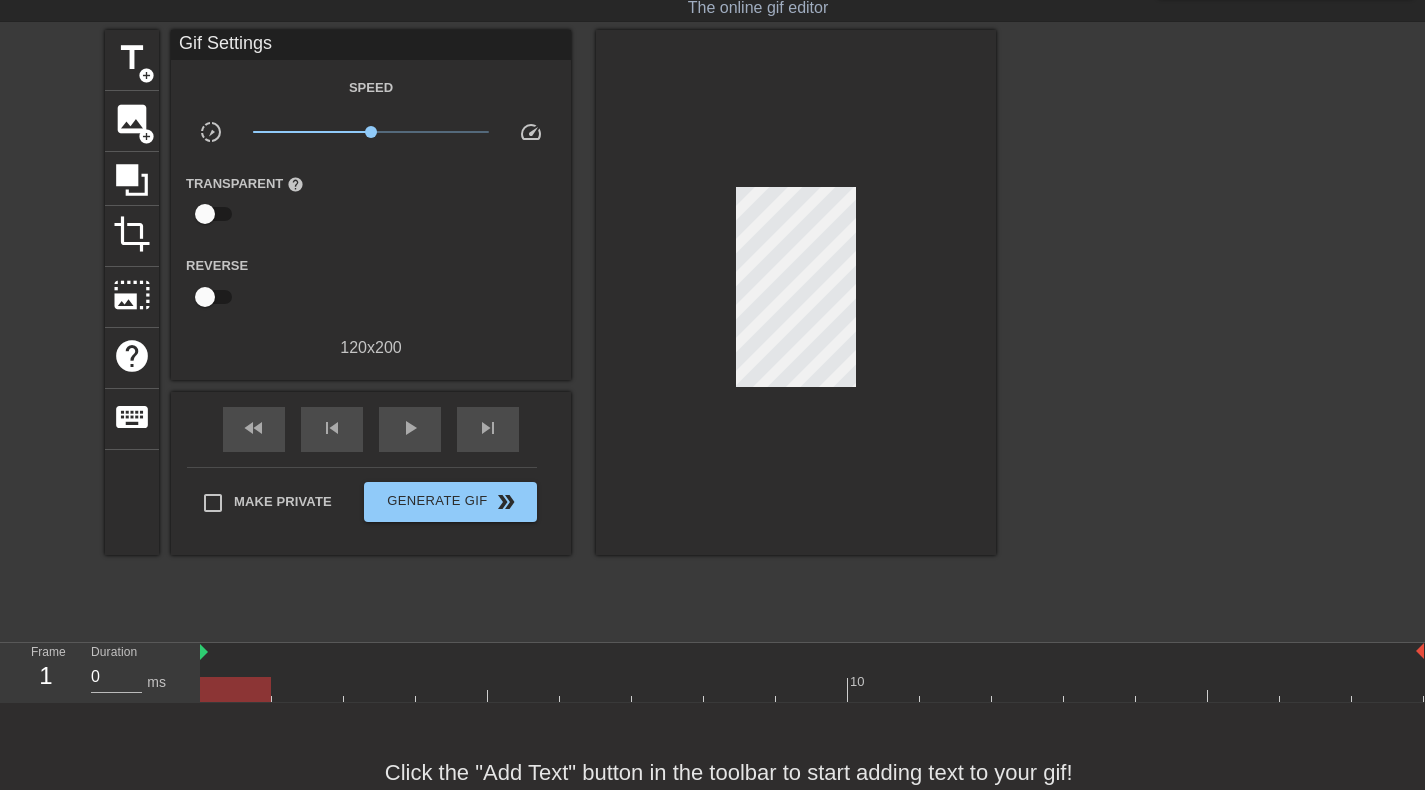 click on "image" at bounding box center [132, 119] 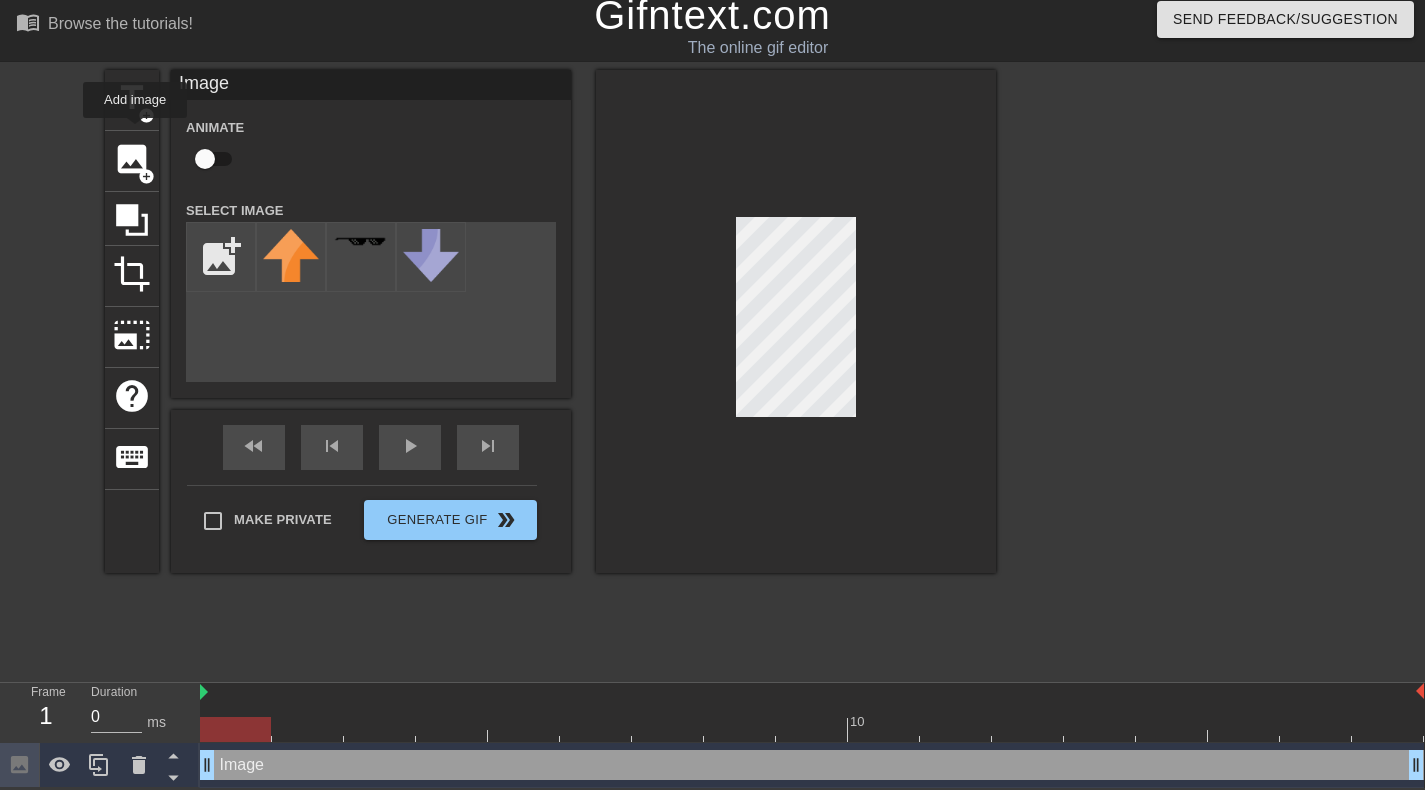 scroll, scrollTop: 22, scrollLeft: 0, axis: vertical 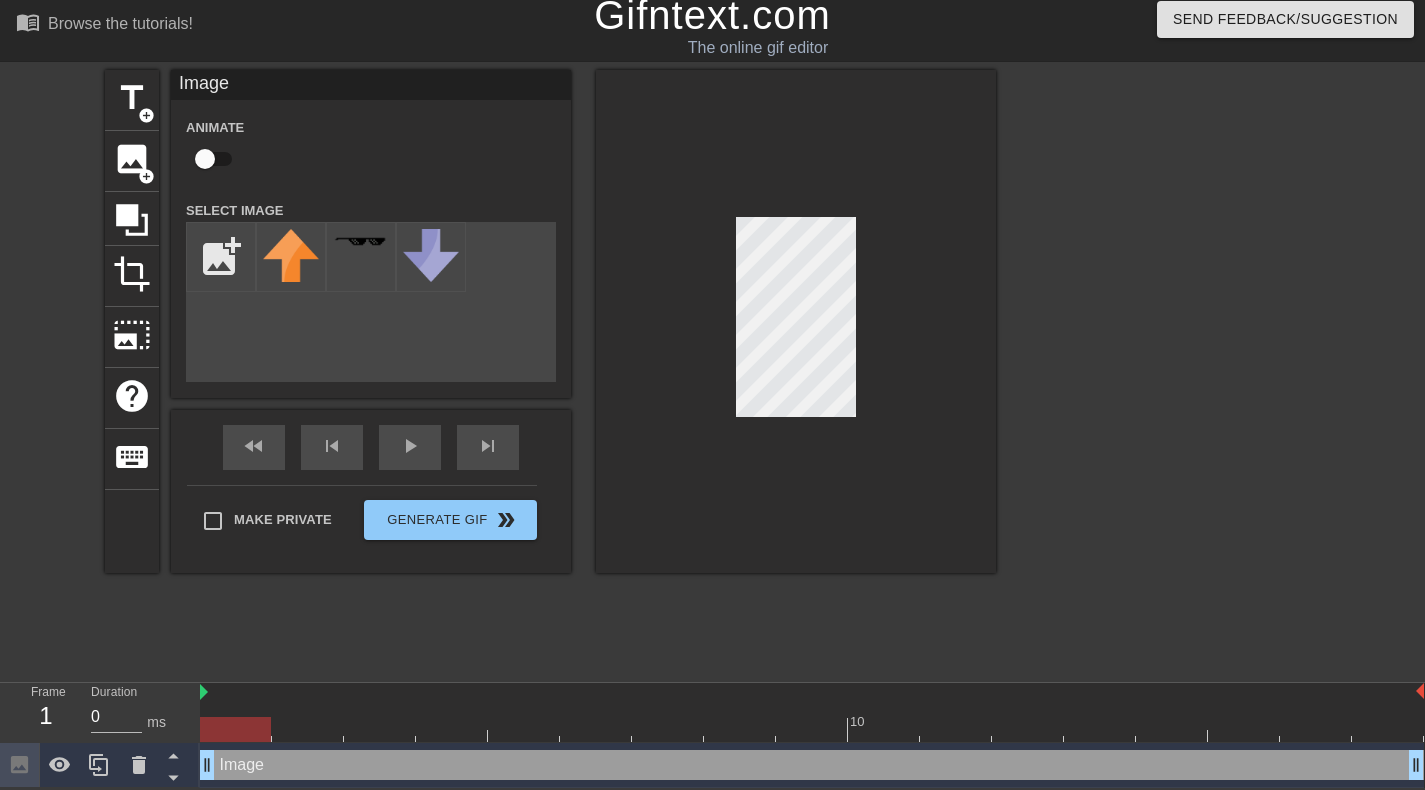 click at bounding box center [221, 257] 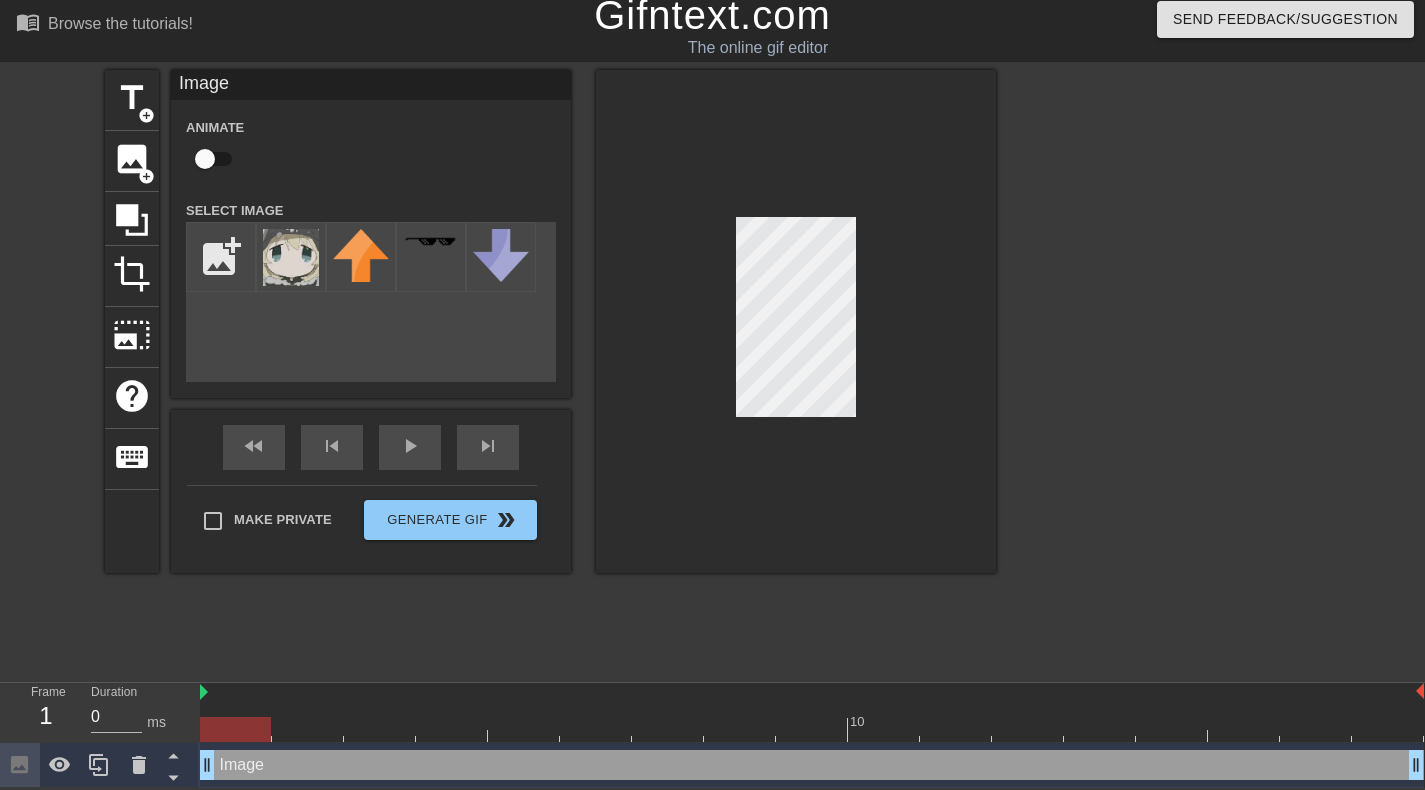 scroll, scrollTop: 5, scrollLeft: 1, axis: both 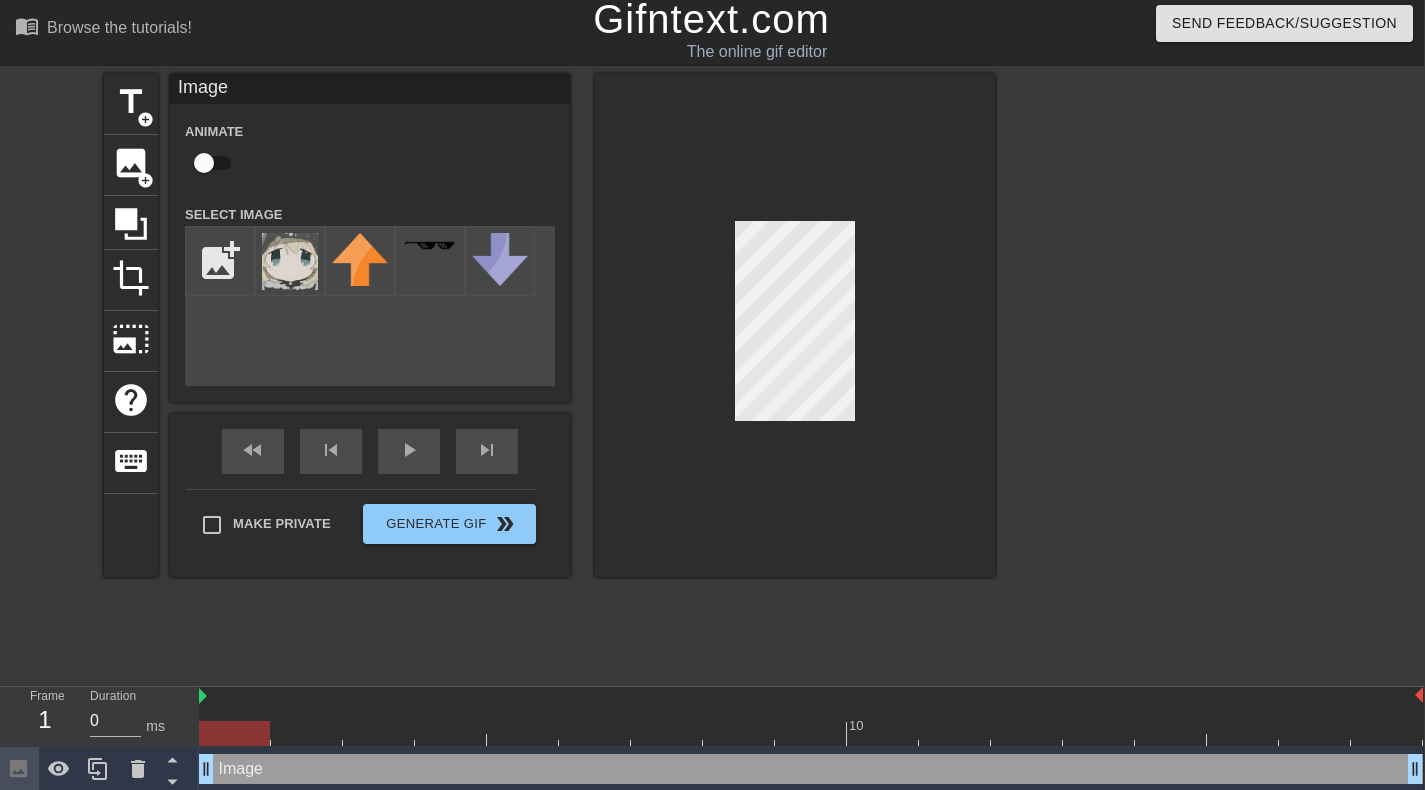 click at bounding box center (290, 261) 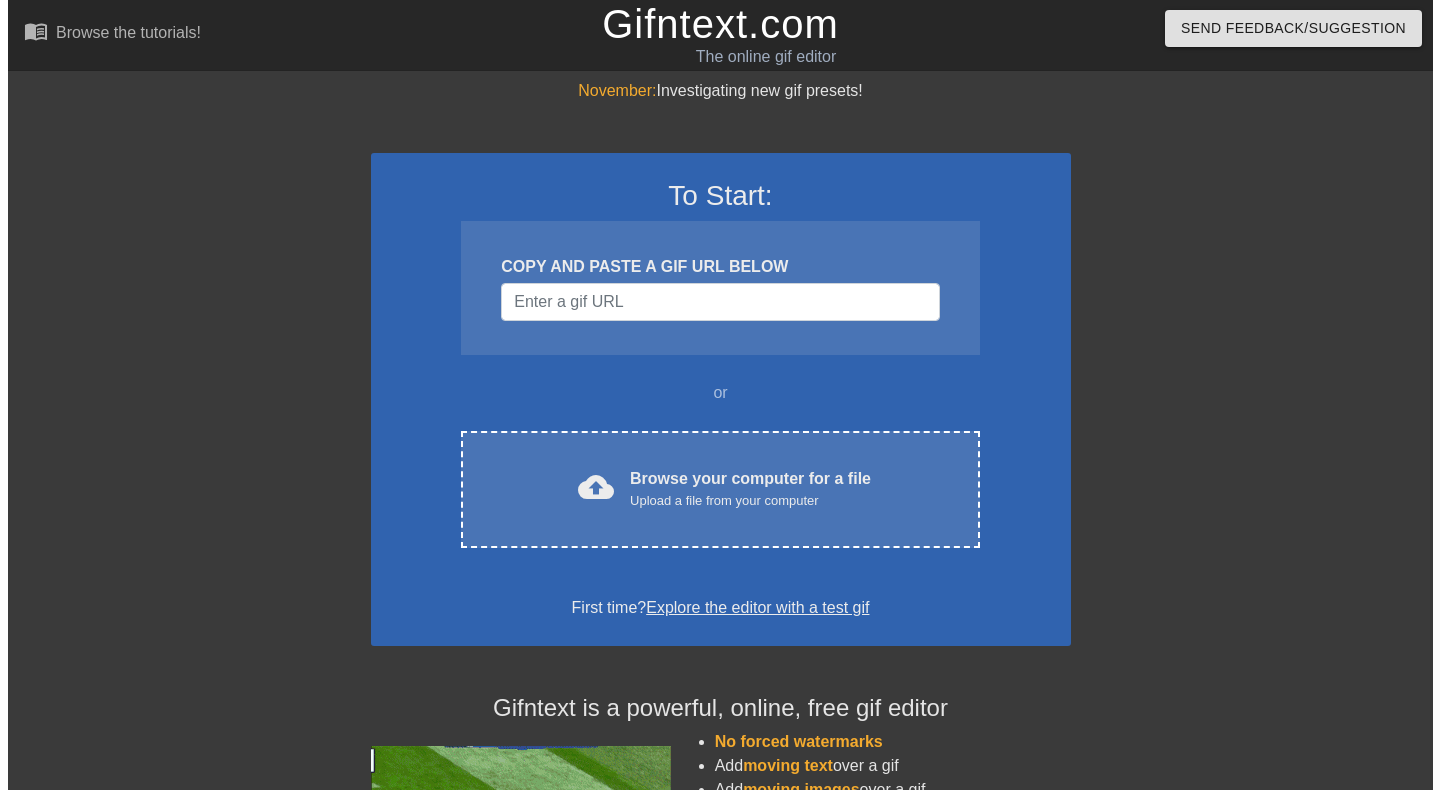 scroll, scrollTop: 0, scrollLeft: 0, axis: both 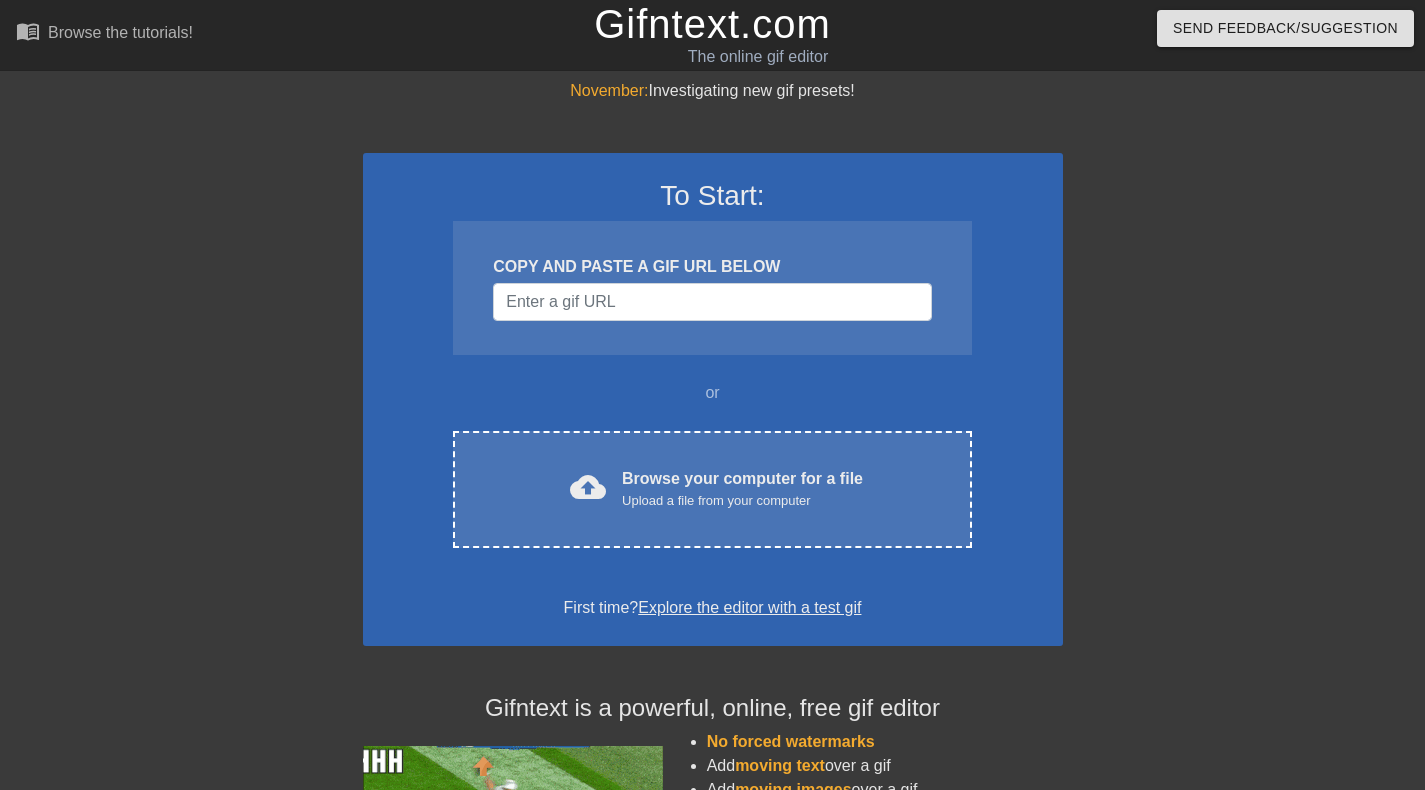 click on "Browse your computer for a file Upload a file from your computer" at bounding box center [742, 489] 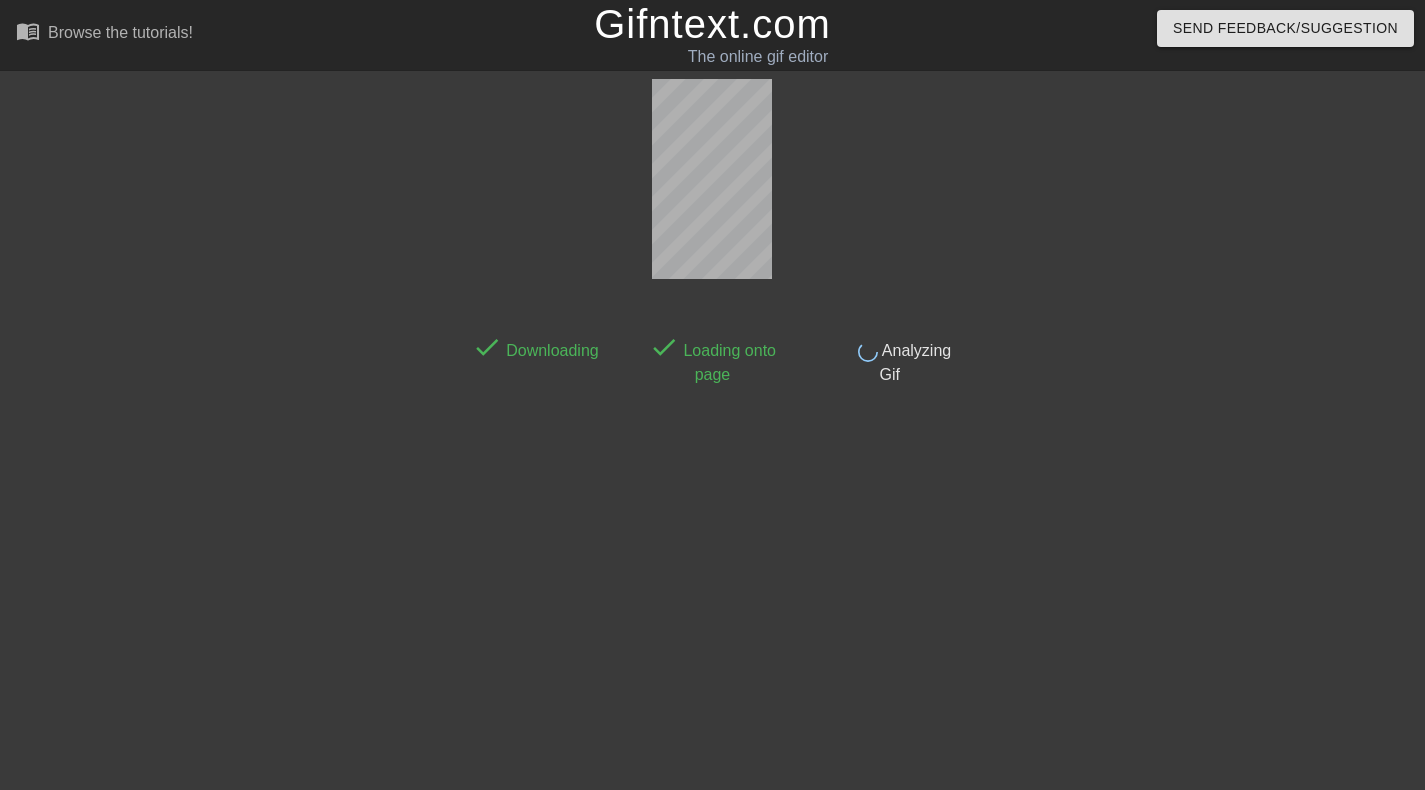 scroll, scrollTop: 49, scrollLeft: 0, axis: vertical 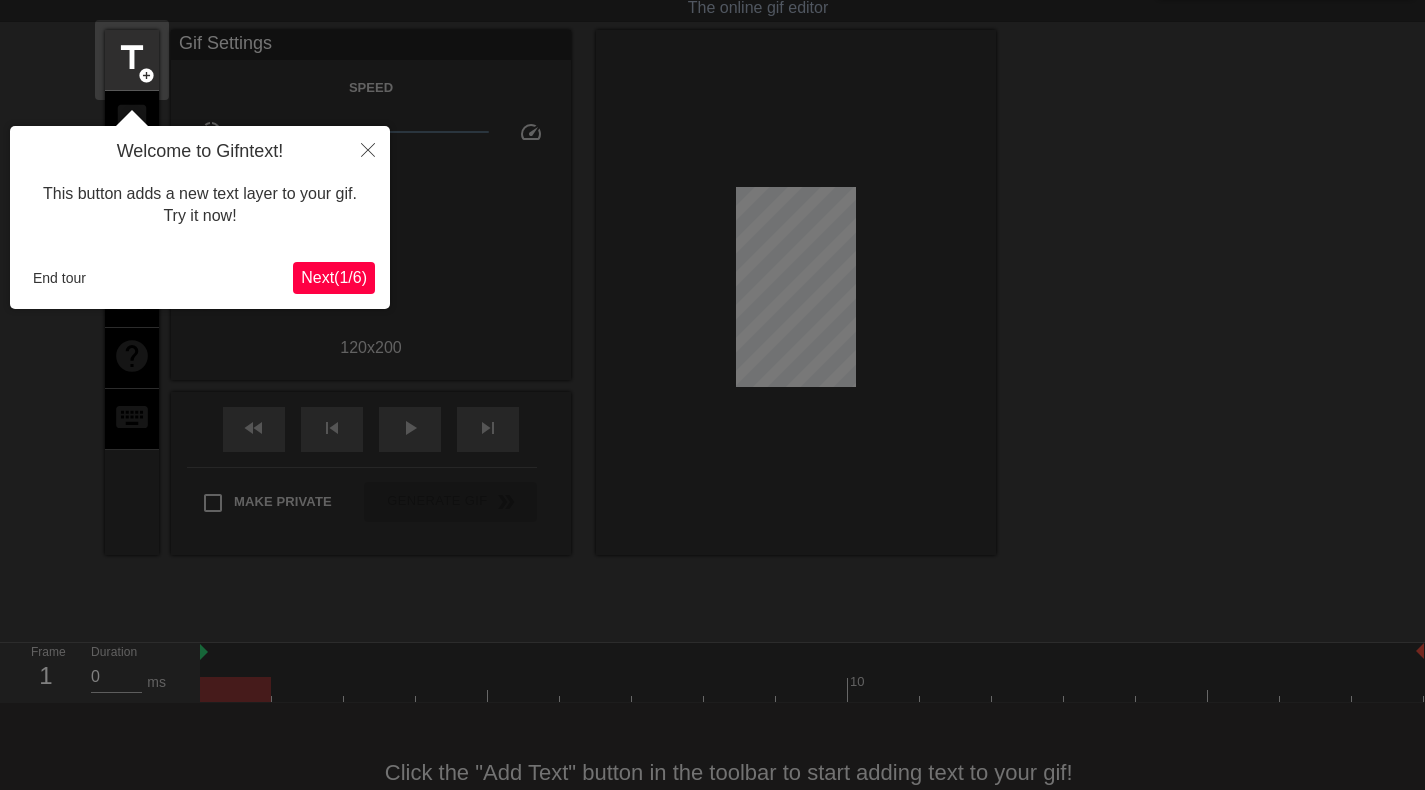 click on "Next  ( 1 / 6 )" at bounding box center (334, 277) 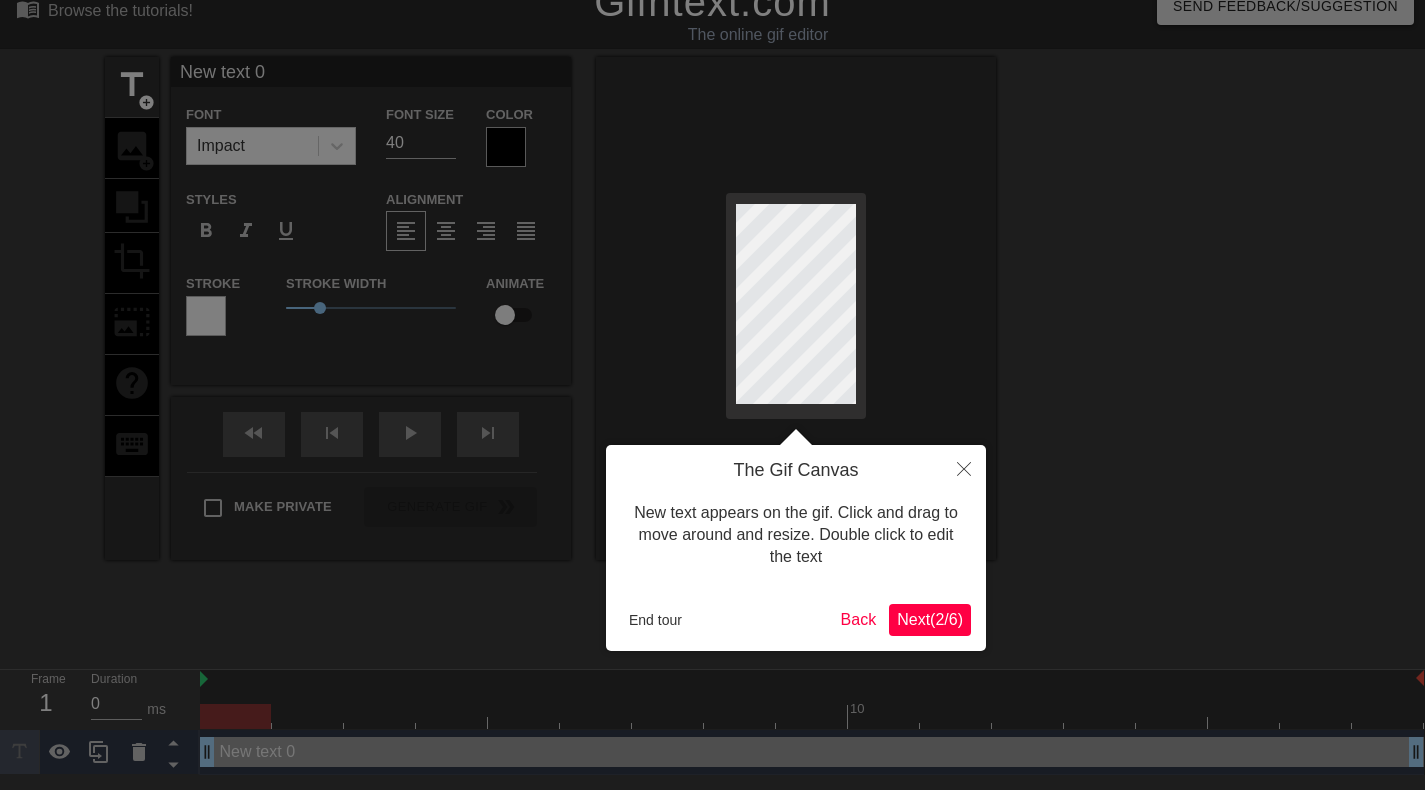 scroll, scrollTop: 0, scrollLeft: 0, axis: both 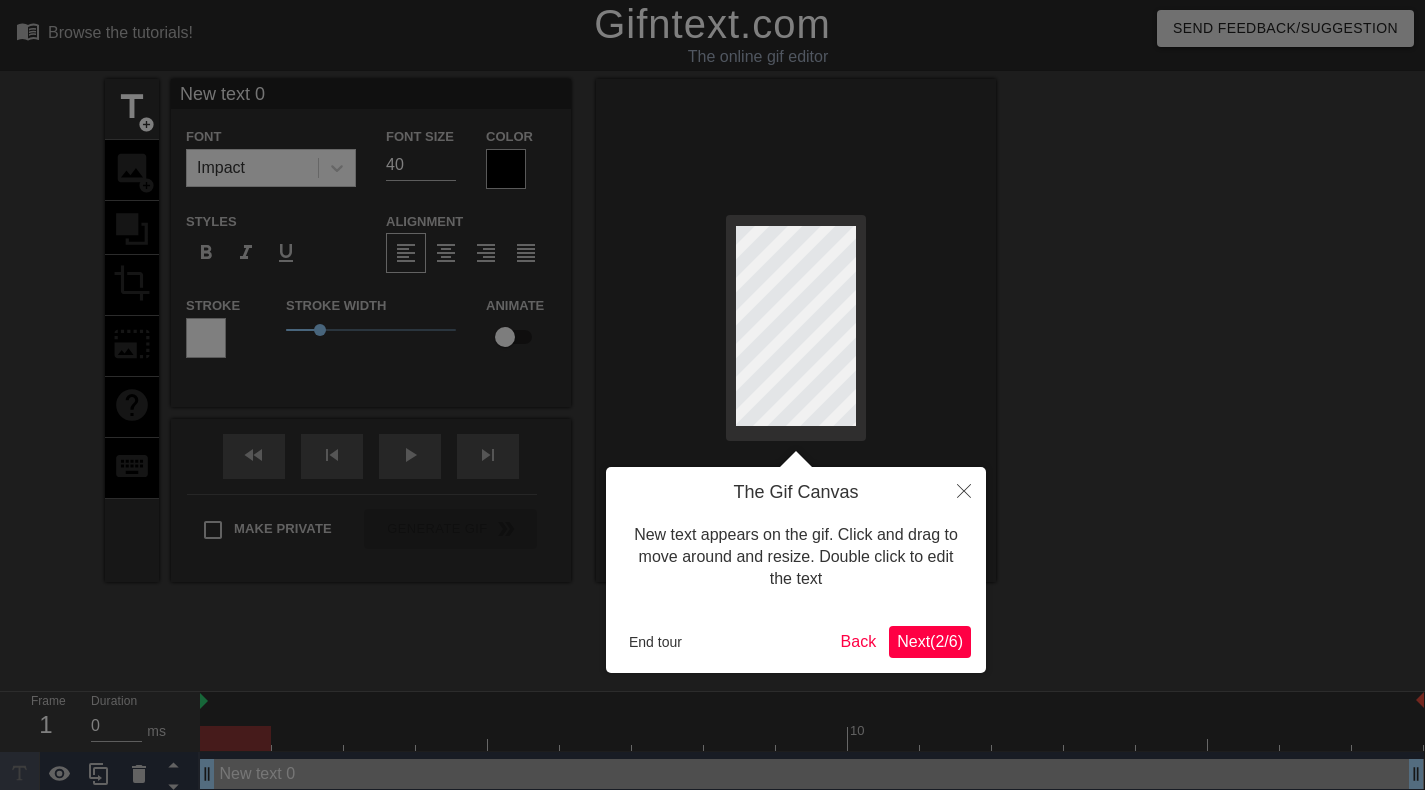 click on "Next  ( 2 / 6 )" at bounding box center [930, 641] 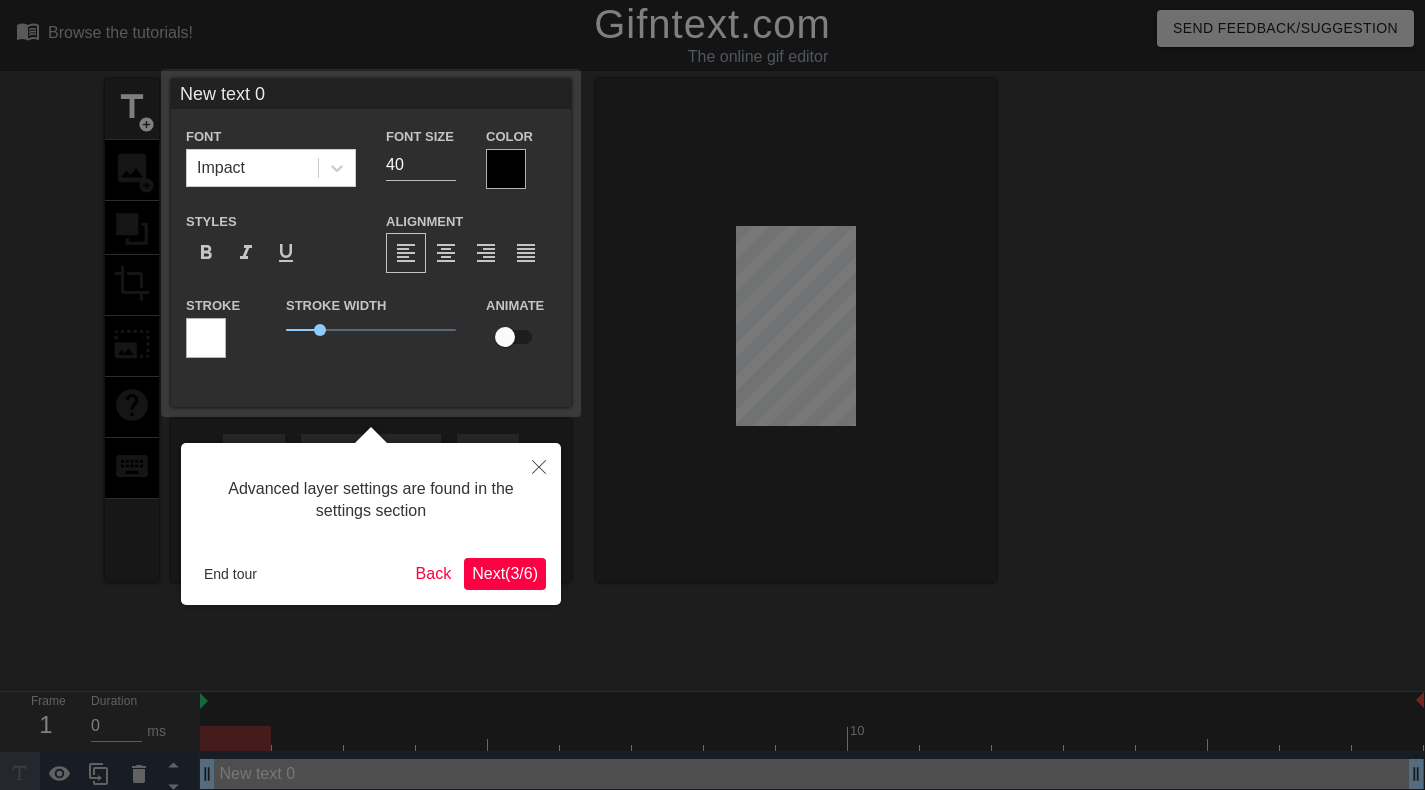scroll, scrollTop: 11, scrollLeft: 0, axis: vertical 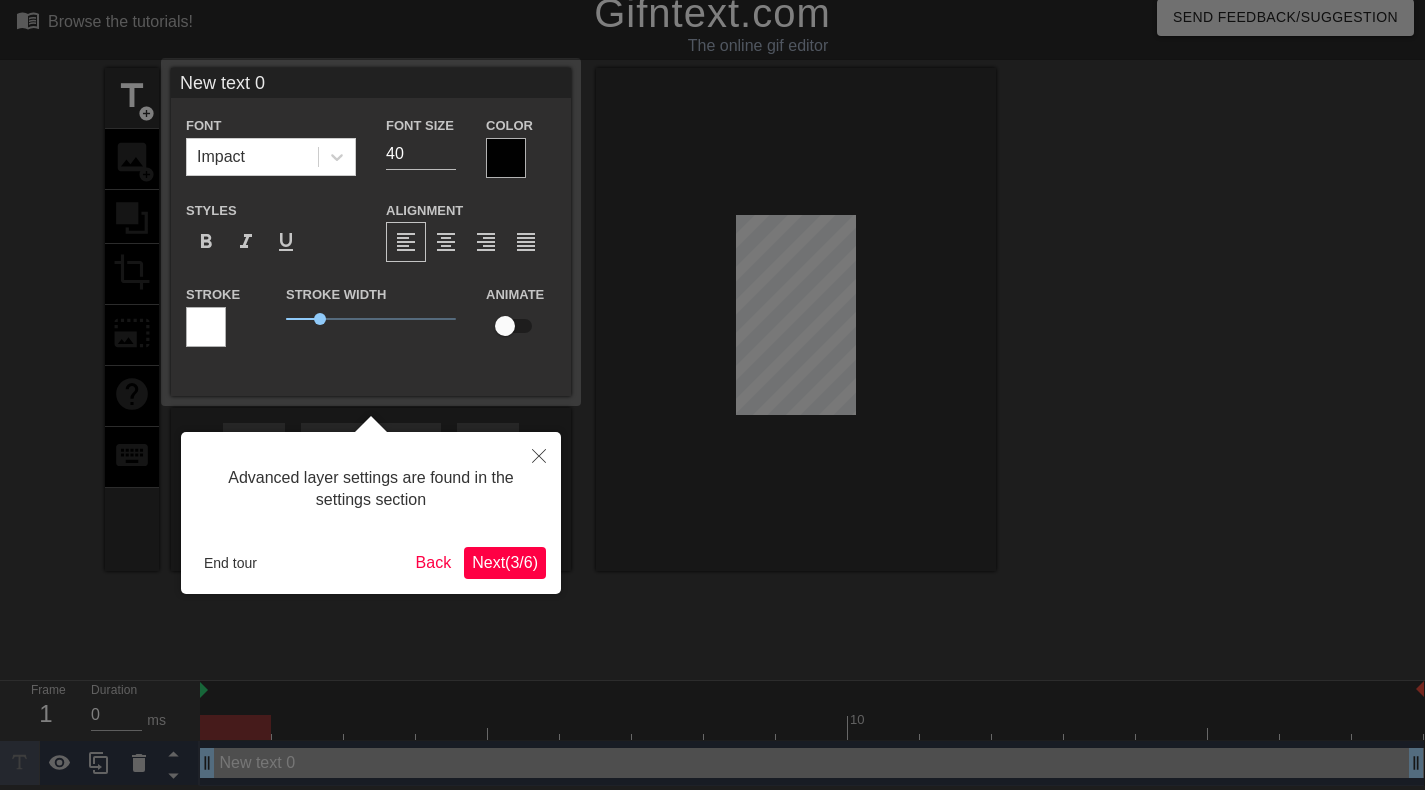 click on "Next  ( 3 / 6 )" at bounding box center [505, 563] 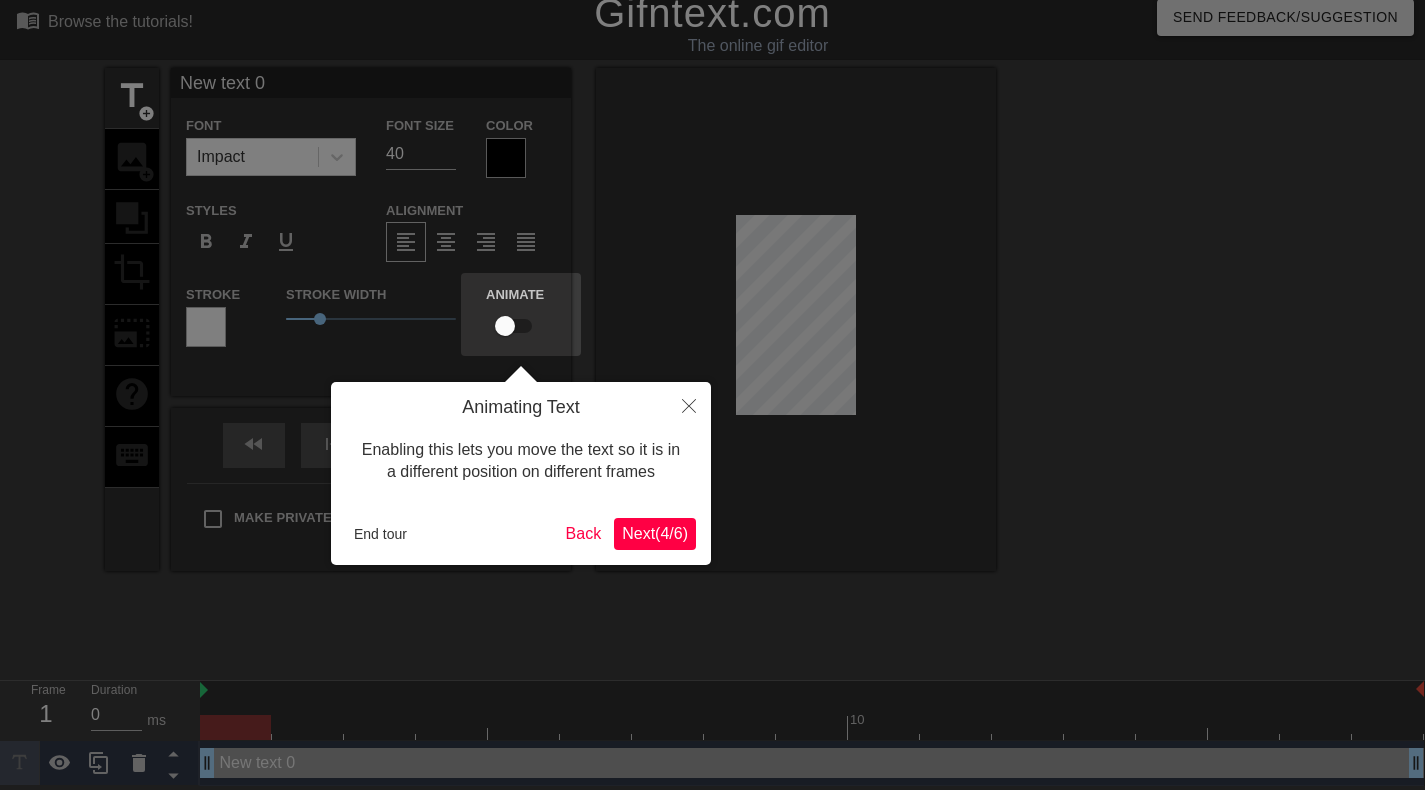 scroll, scrollTop: 0, scrollLeft: 0, axis: both 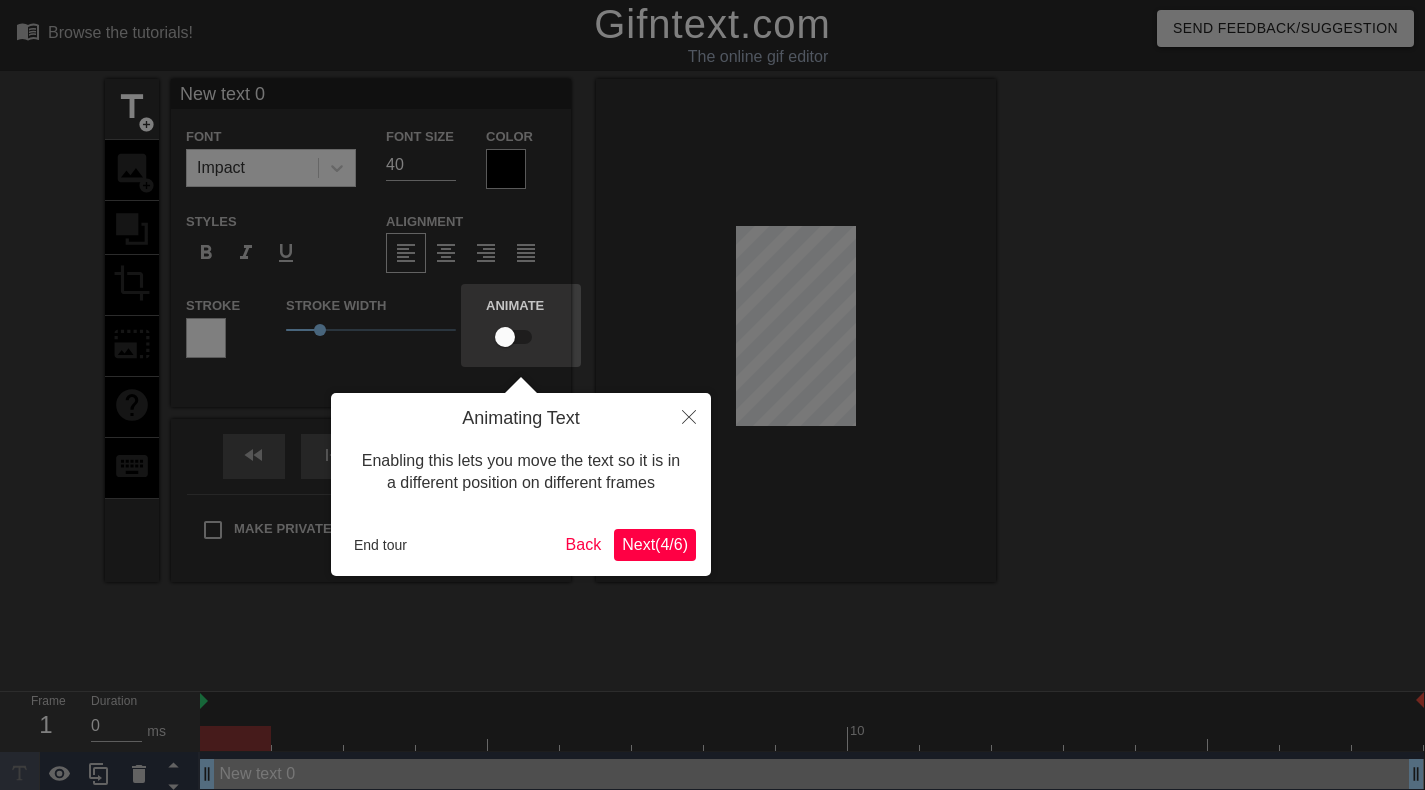 click on "Animating Text Enabling this lets you move the text so it is in a different position on different frames End tour Back Next  ( 4 / 6 )" at bounding box center (521, 484) 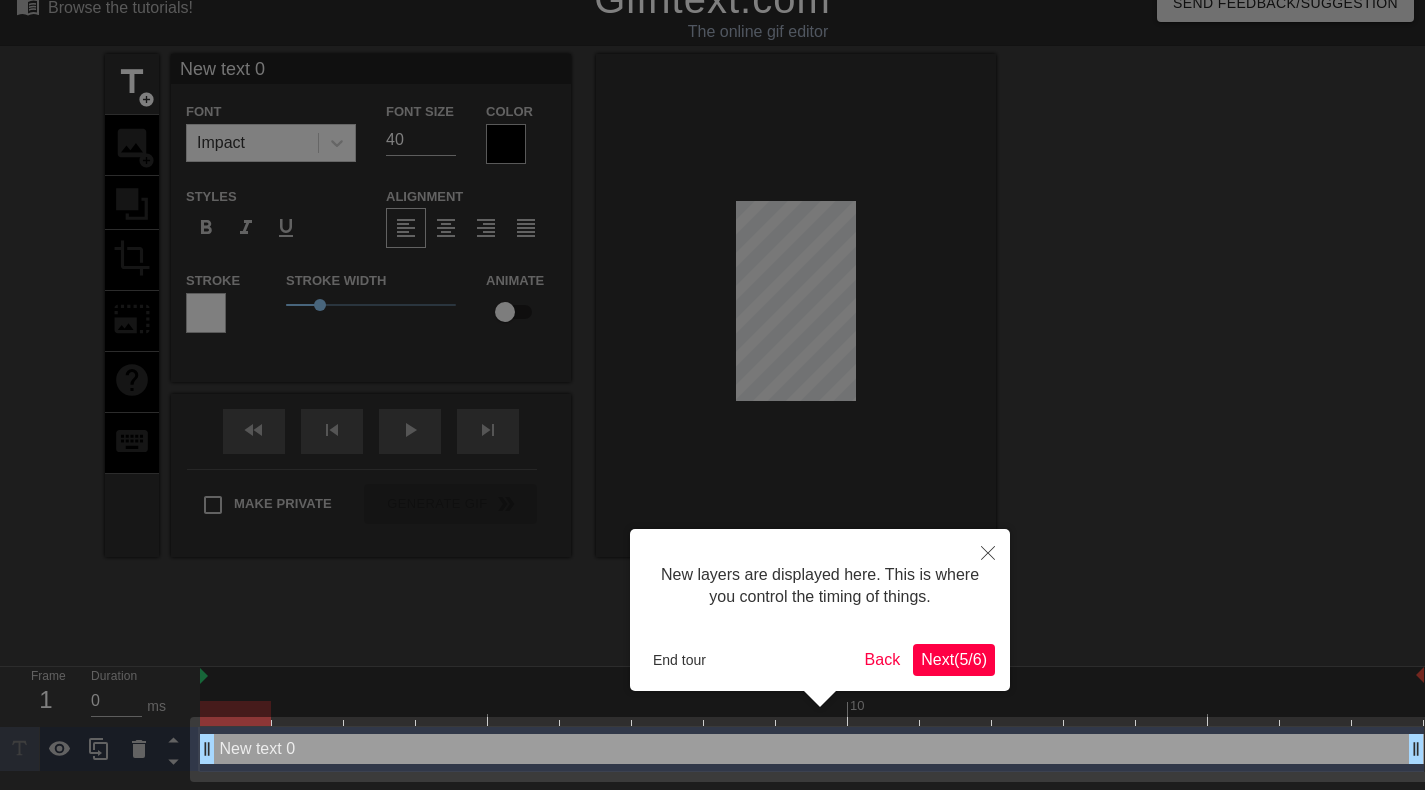 click on "Next  ( 5 / 6 )" at bounding box center [954, 660] 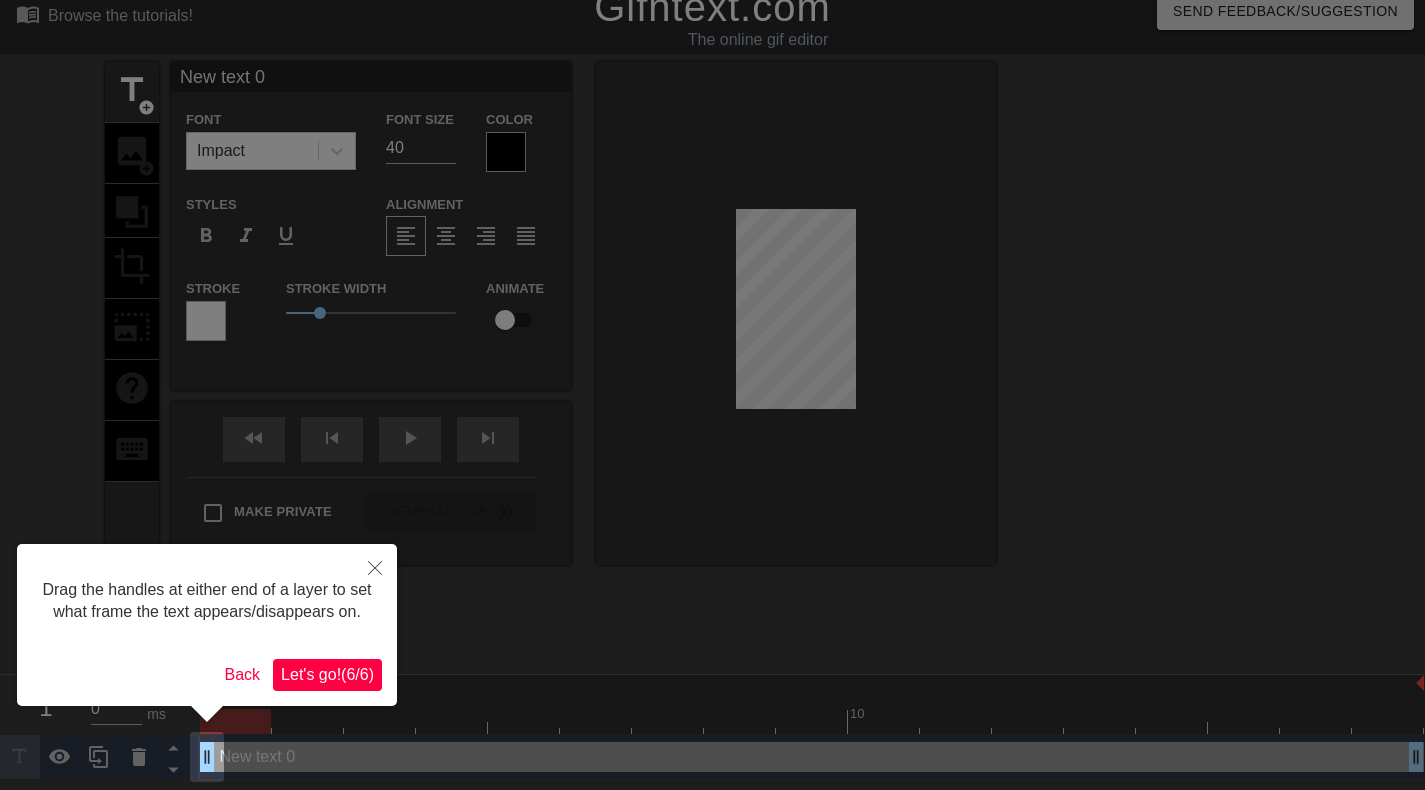 scroll, scrollTop: 0, scrollLeft: 0, axis: both 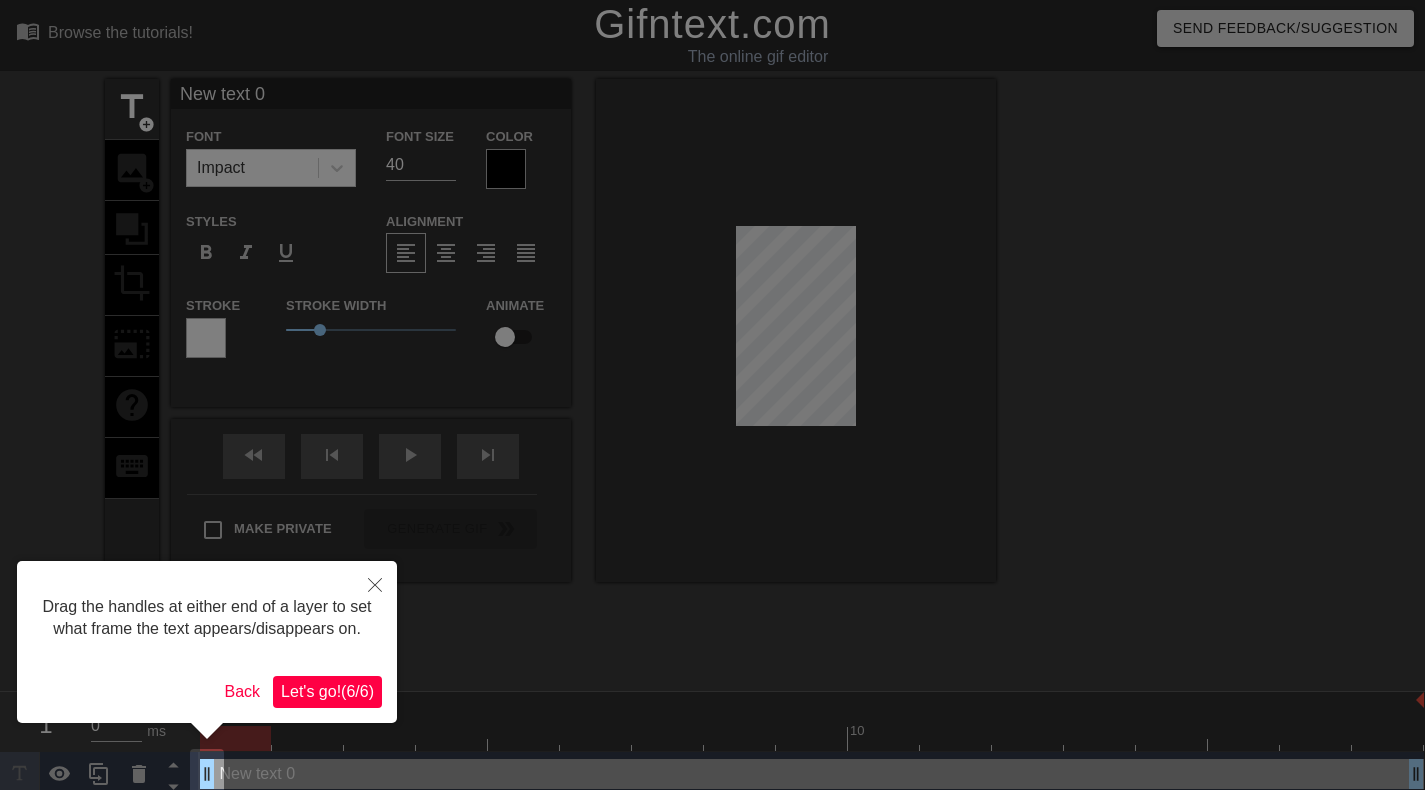 click at bounding box center [375, 584] 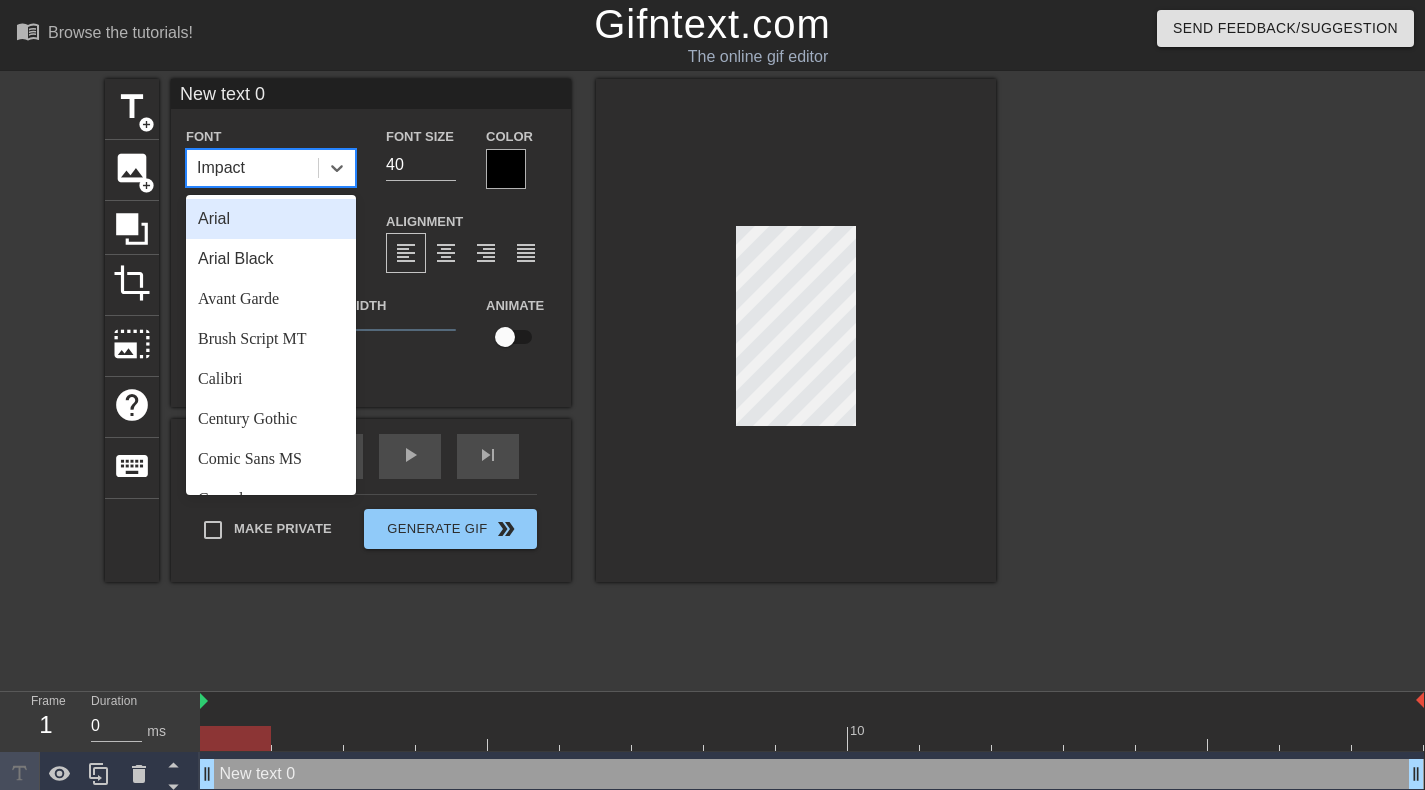 click on "image" at bounding box center [132, 168] 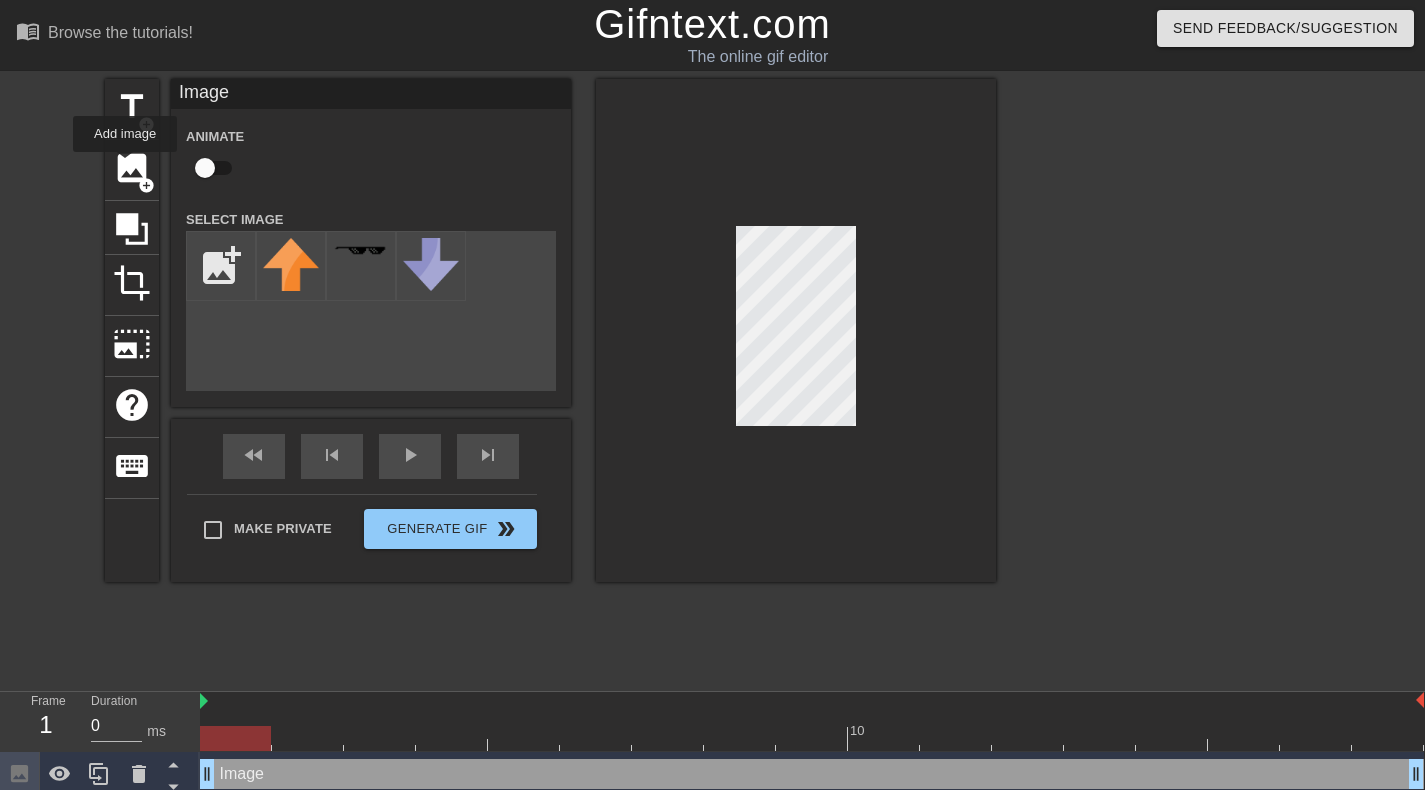 click on "image" at bounding box center (132, 168) 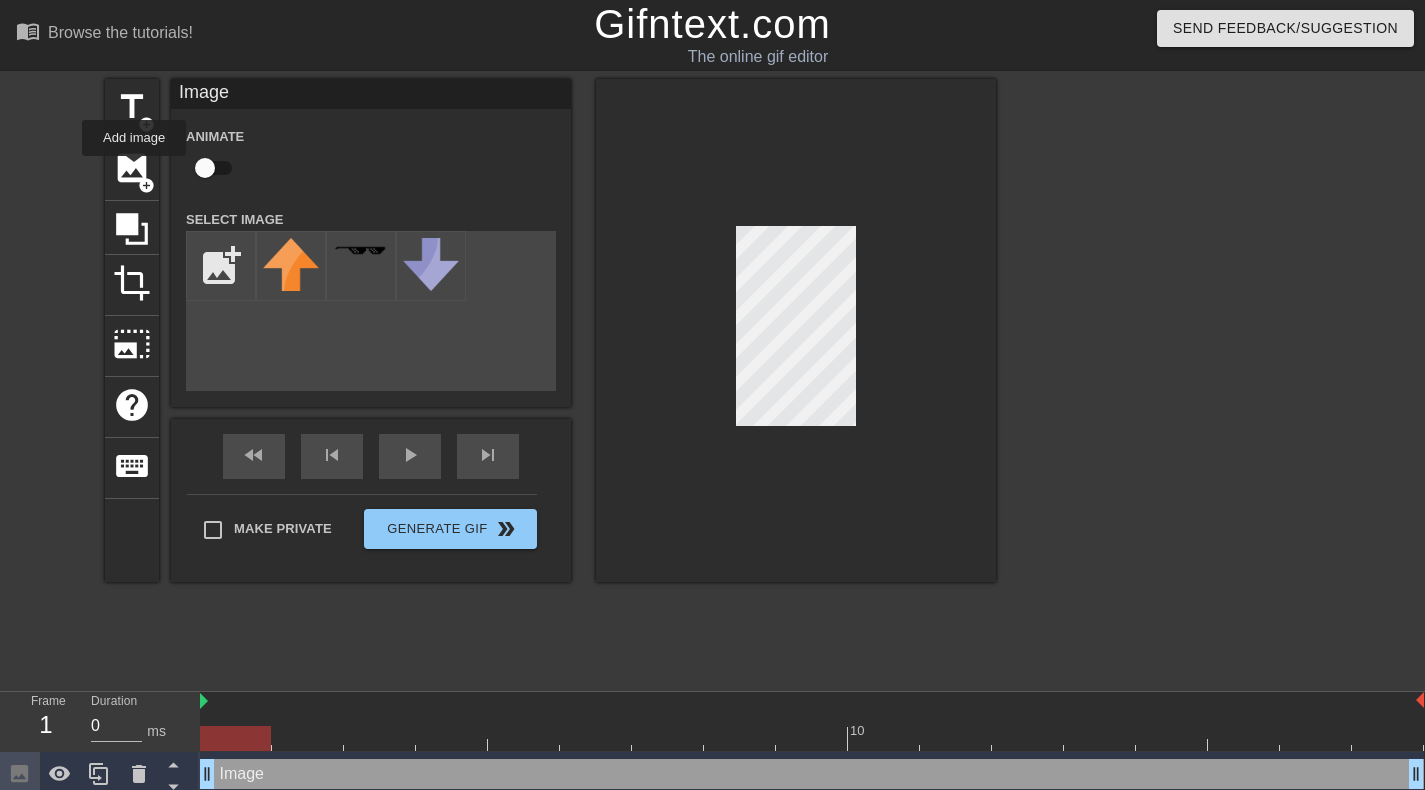 click at bounding box center [221, 266] 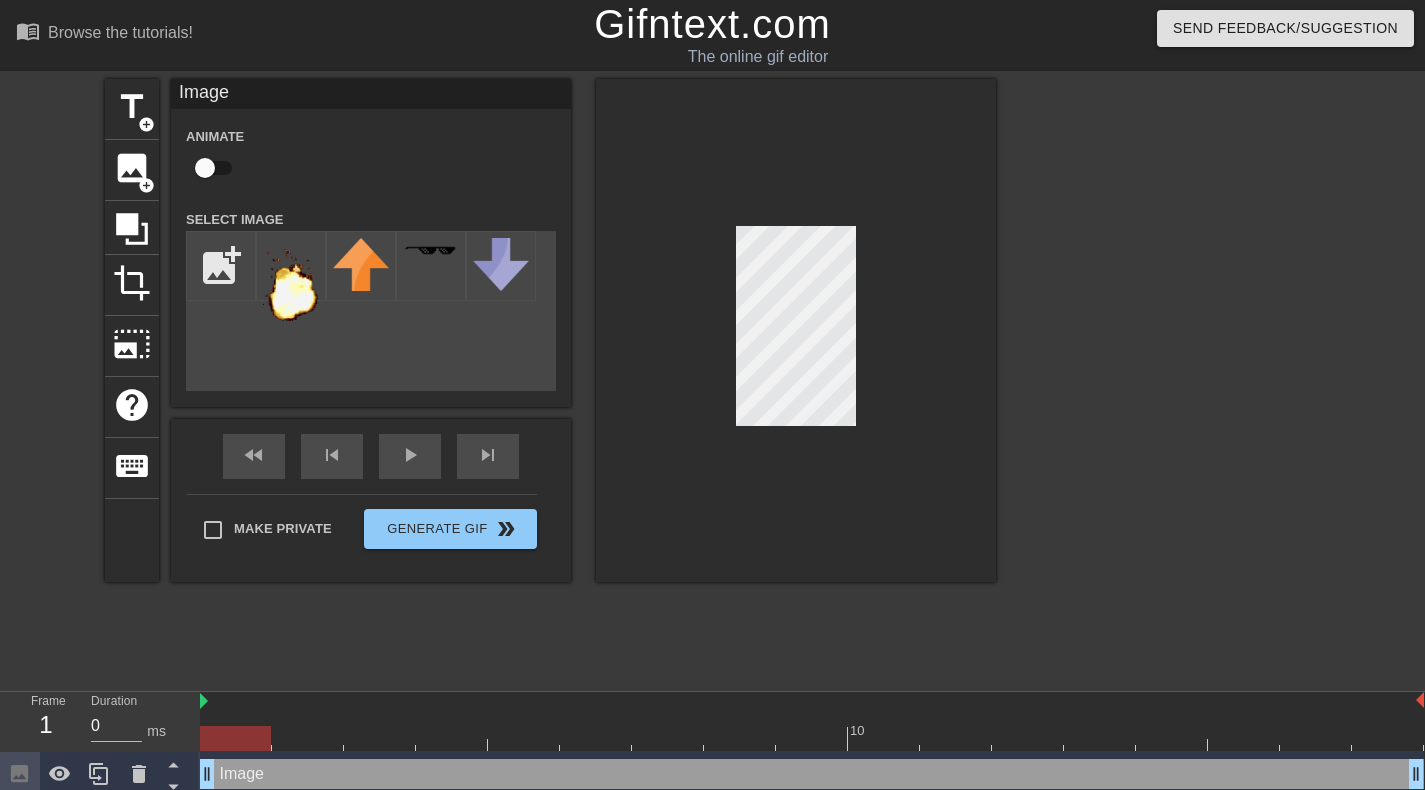 click at bounding box center (221, 266) 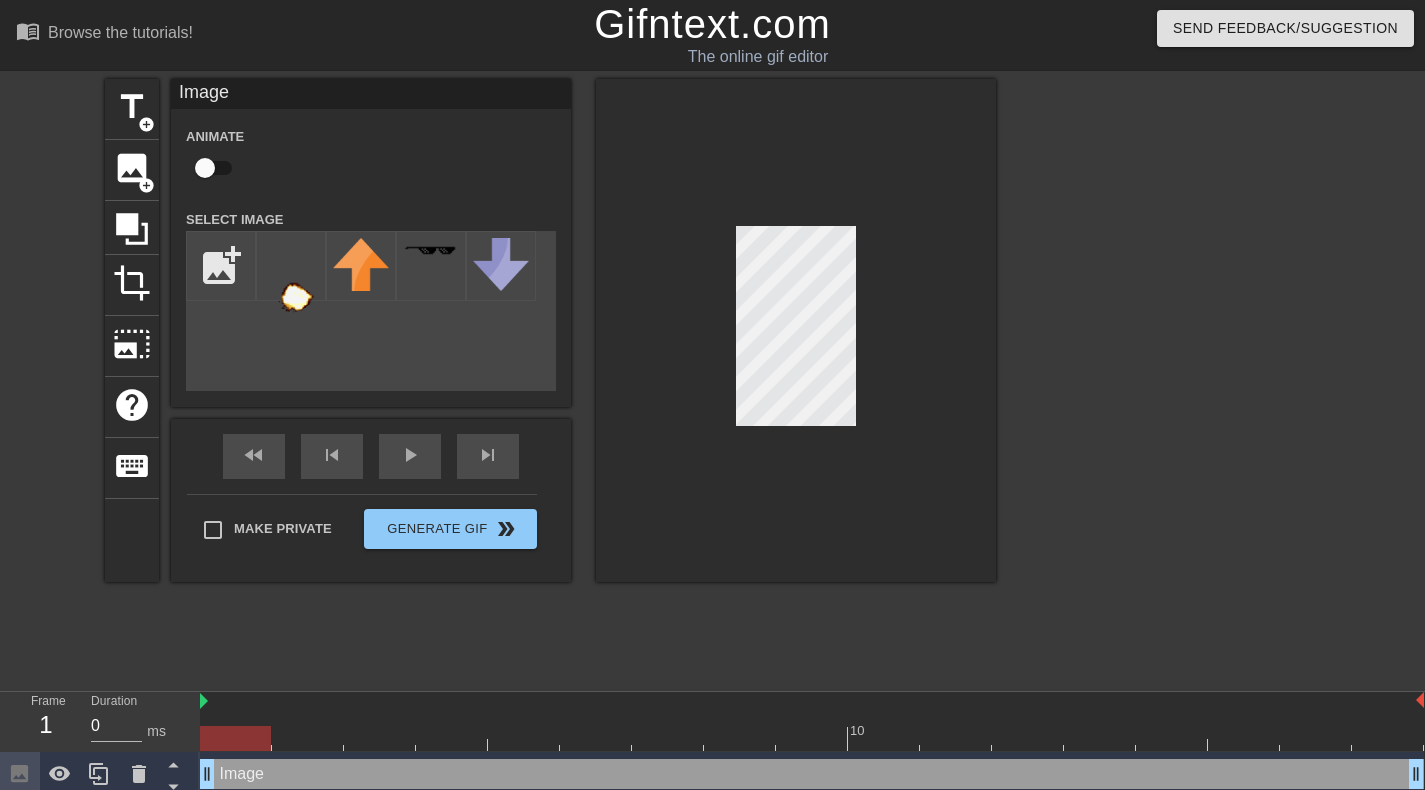 type on "C:\fakepath\ive-been-wondering-this-for-quite-a-lot-of-time-how-old-are-v0-vjsf14cpsrdd1.webp" 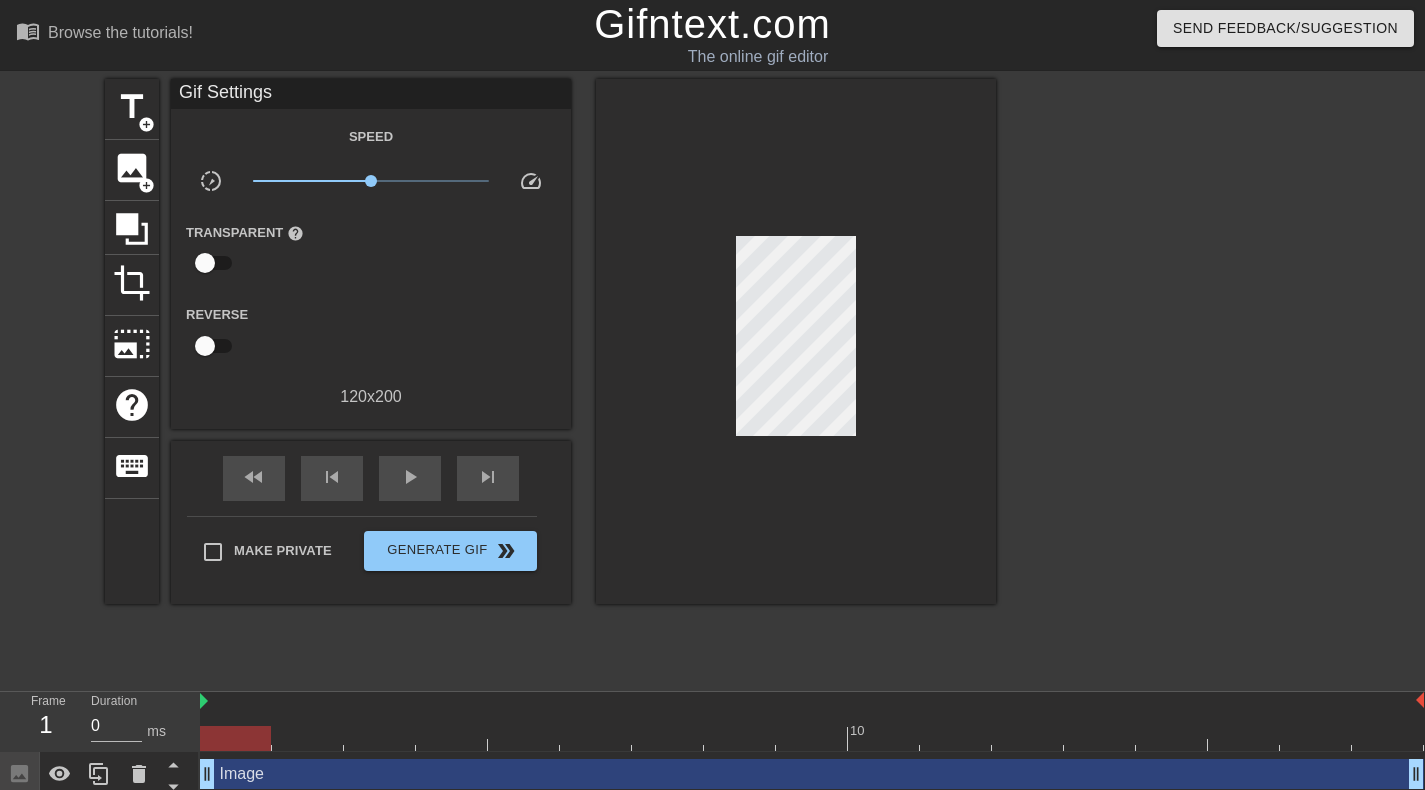 click 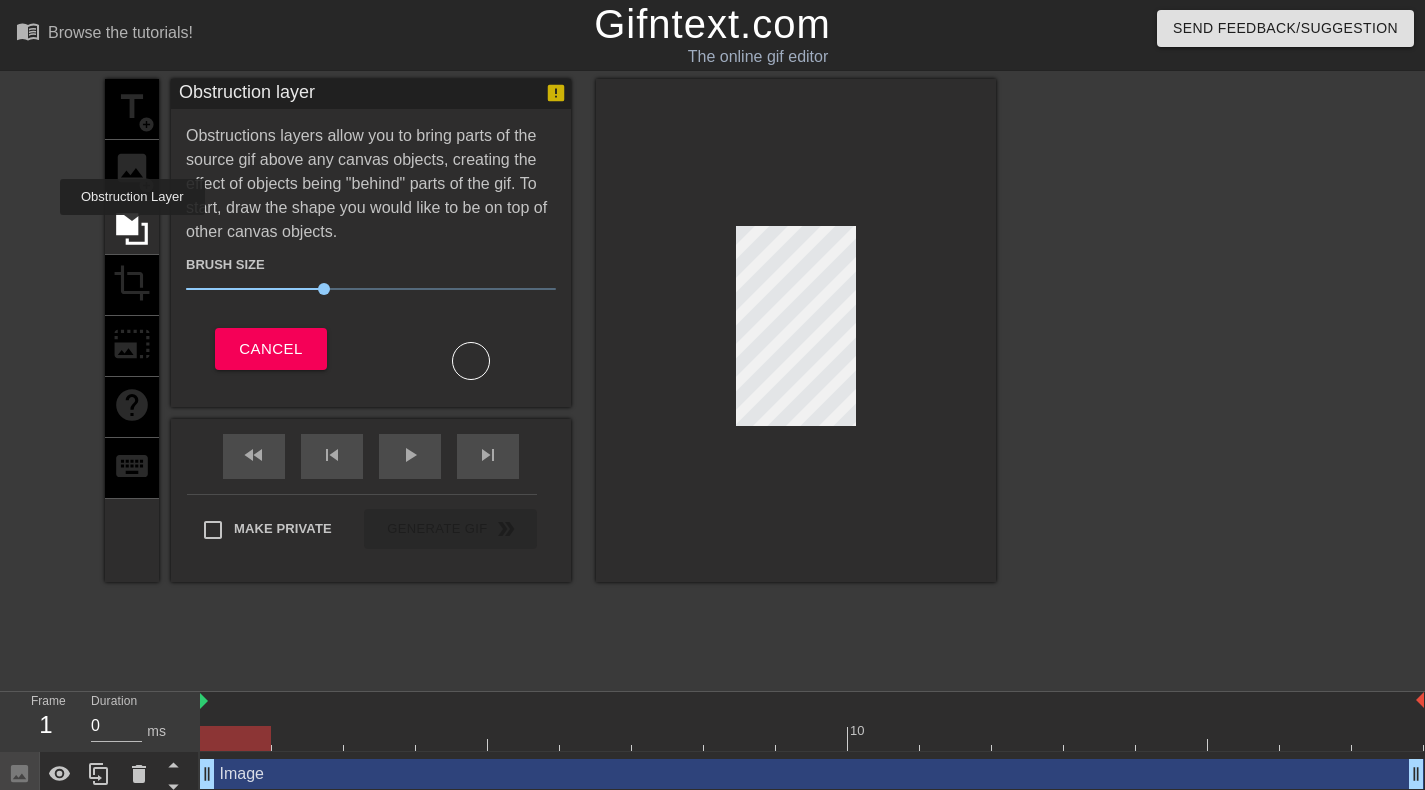 click at bounding box center [1170, 379] 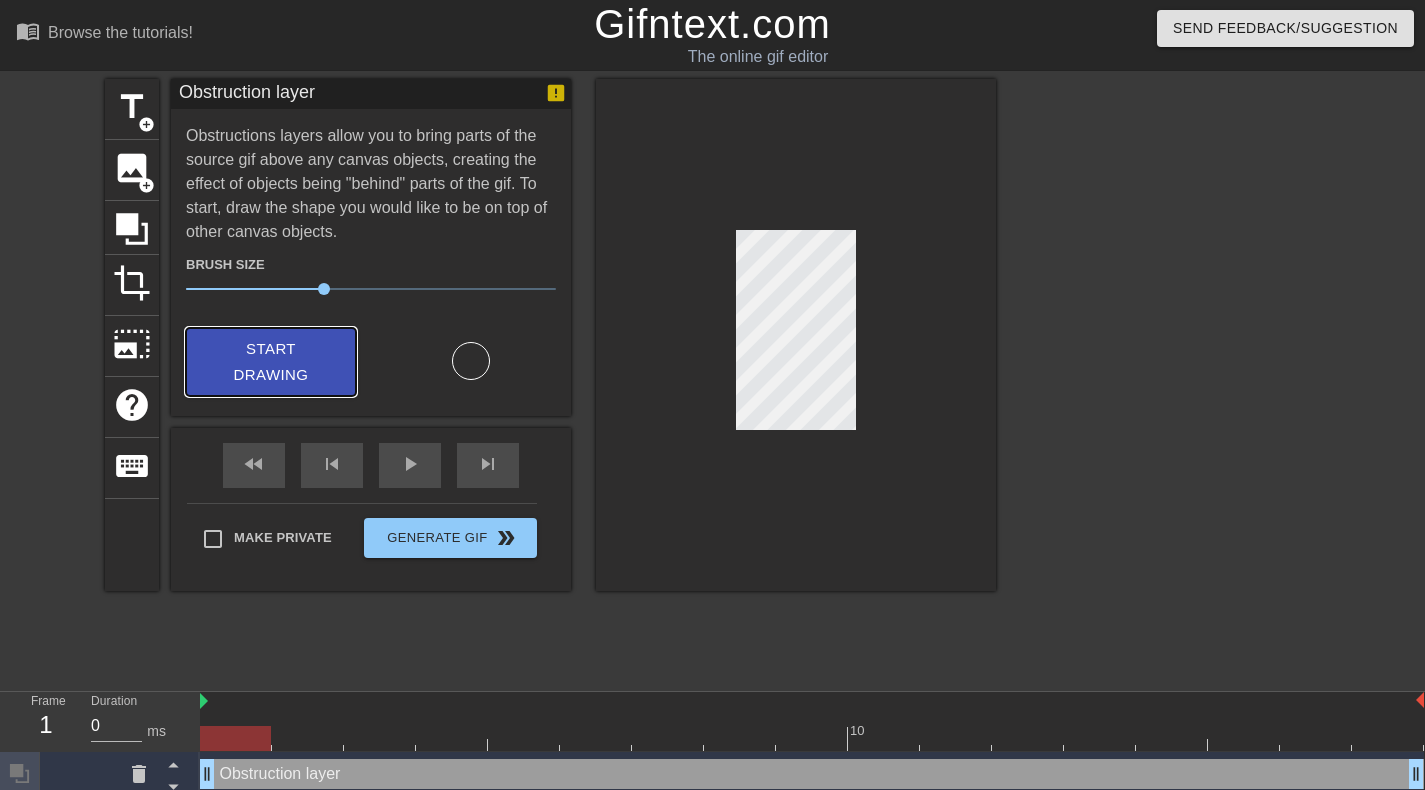 click on "Start Drawing" at bounding box center (271, 362) 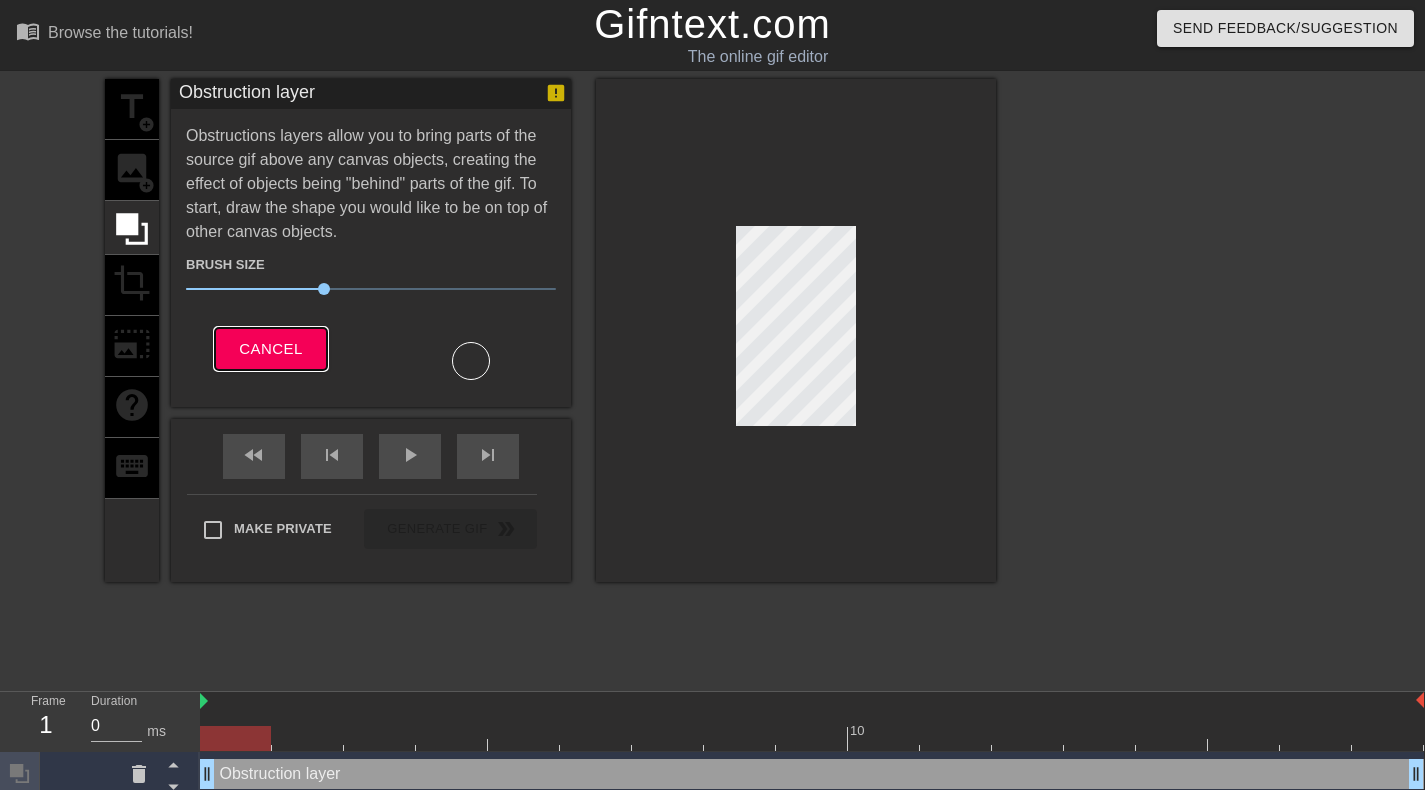 click on "Cancel" at bounding box center (270, 349) 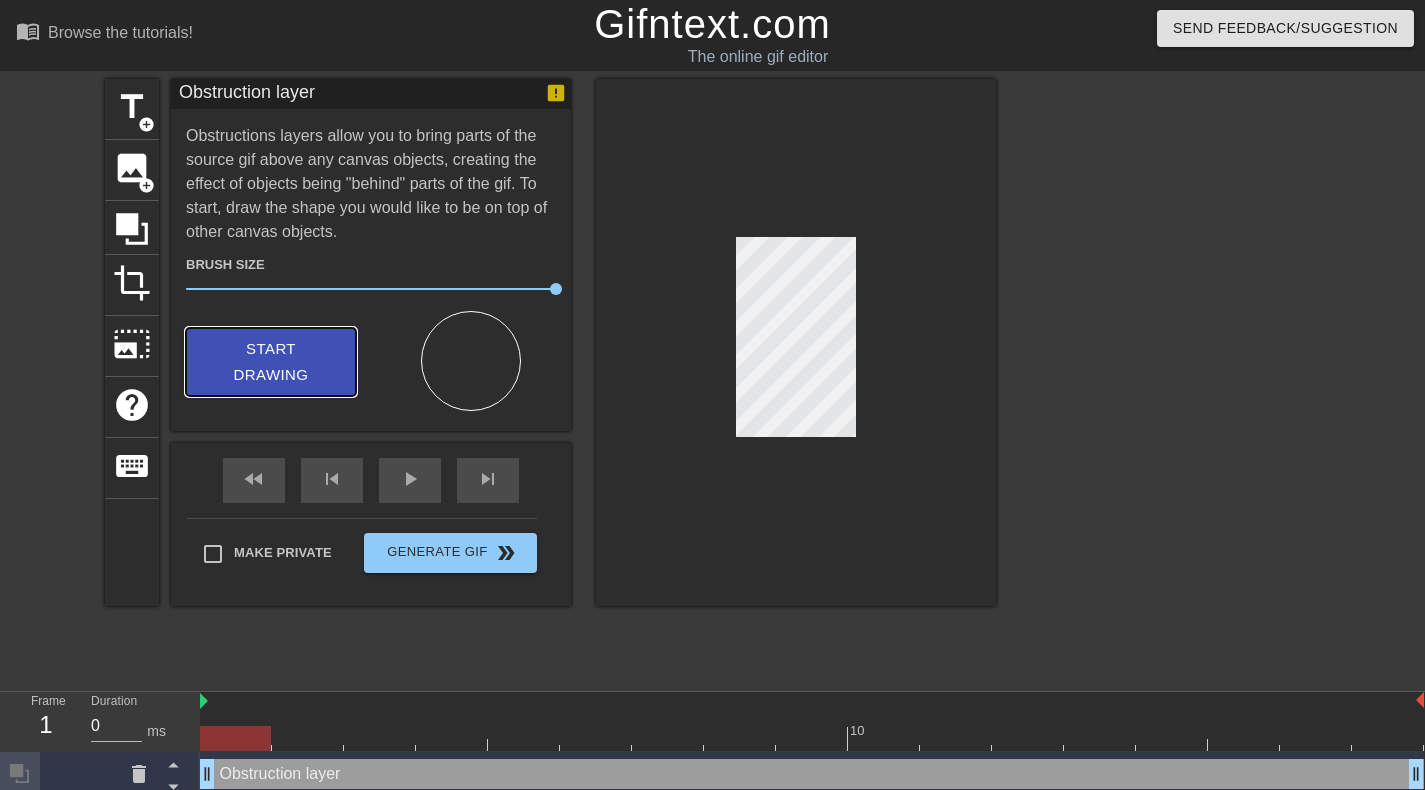 click on "Start Drawing" at bounding box center (271, 362) 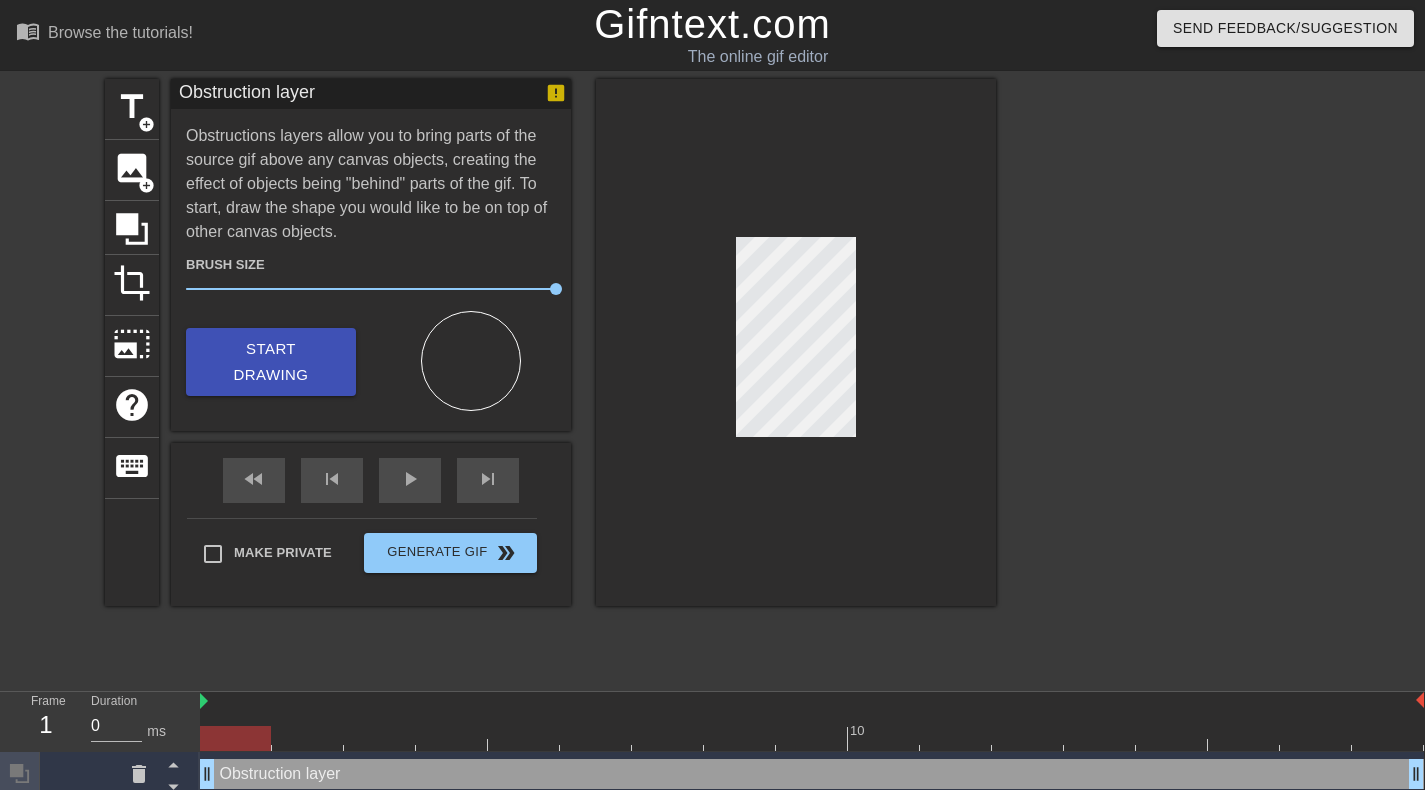 click on "photo_size_select_large" at bounding box center [132, 344] 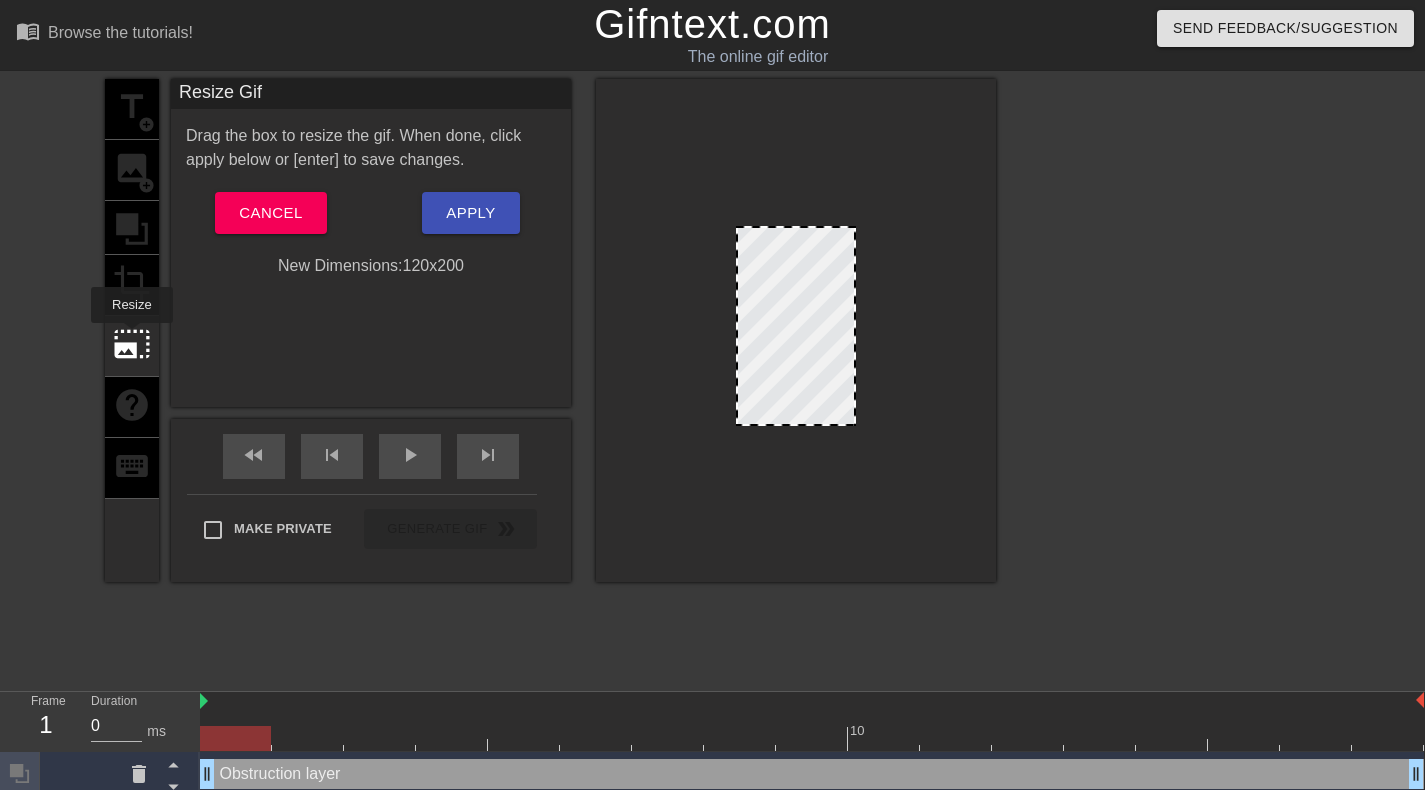 click on "photo_size_select_large" at bounding box center [132, 346] 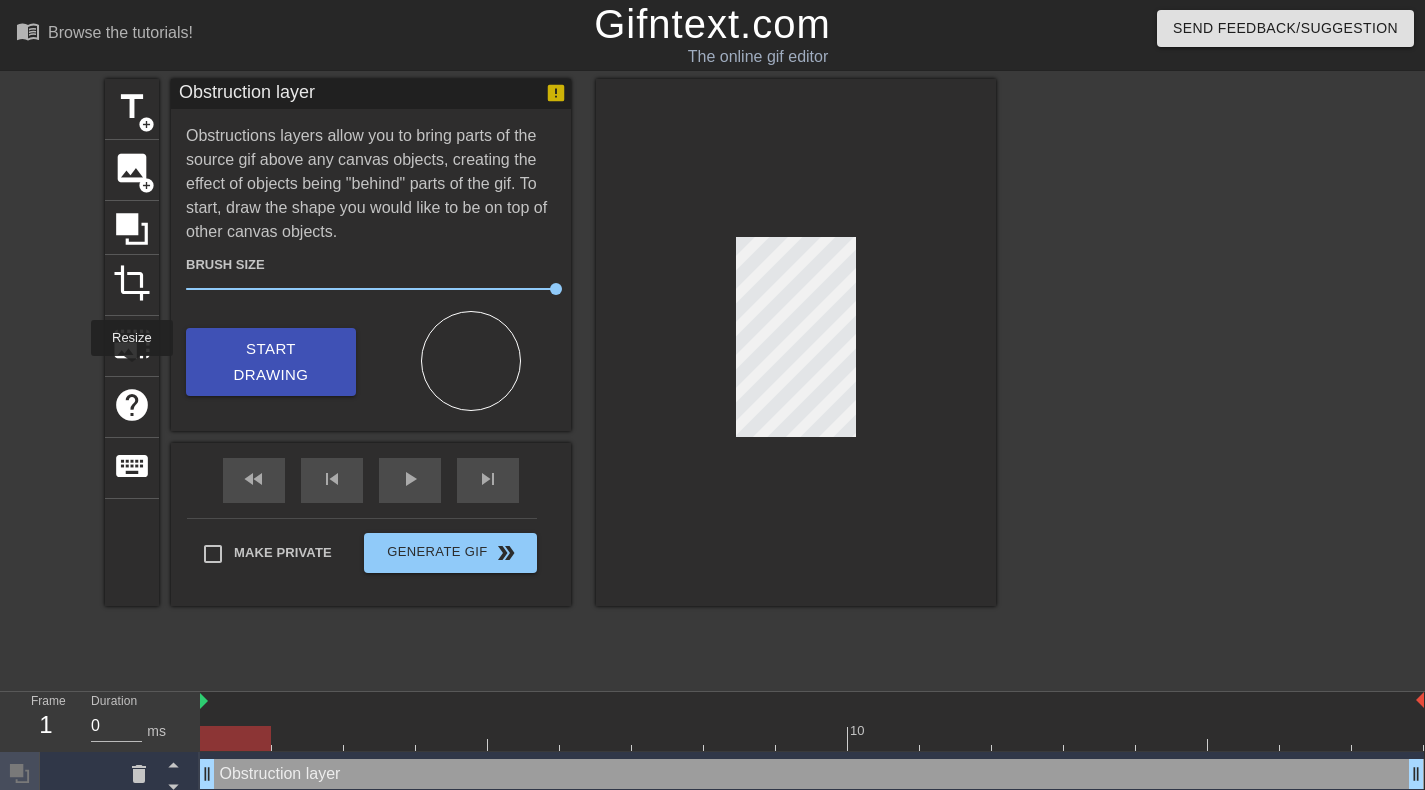click on "crop" at bounding box center (132, 283) 